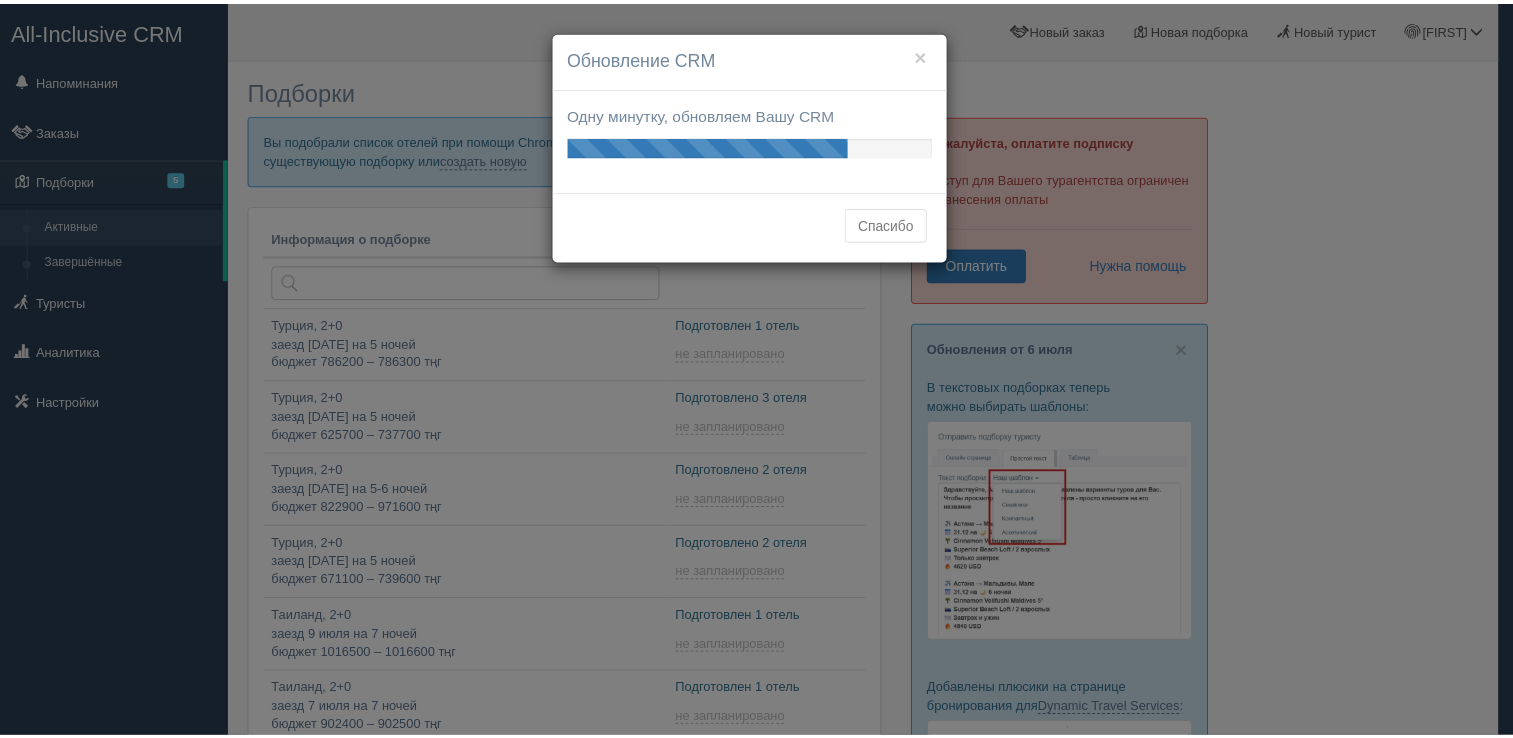 scroll, scrollTop: 0, scrollLeft: 0, axis: both 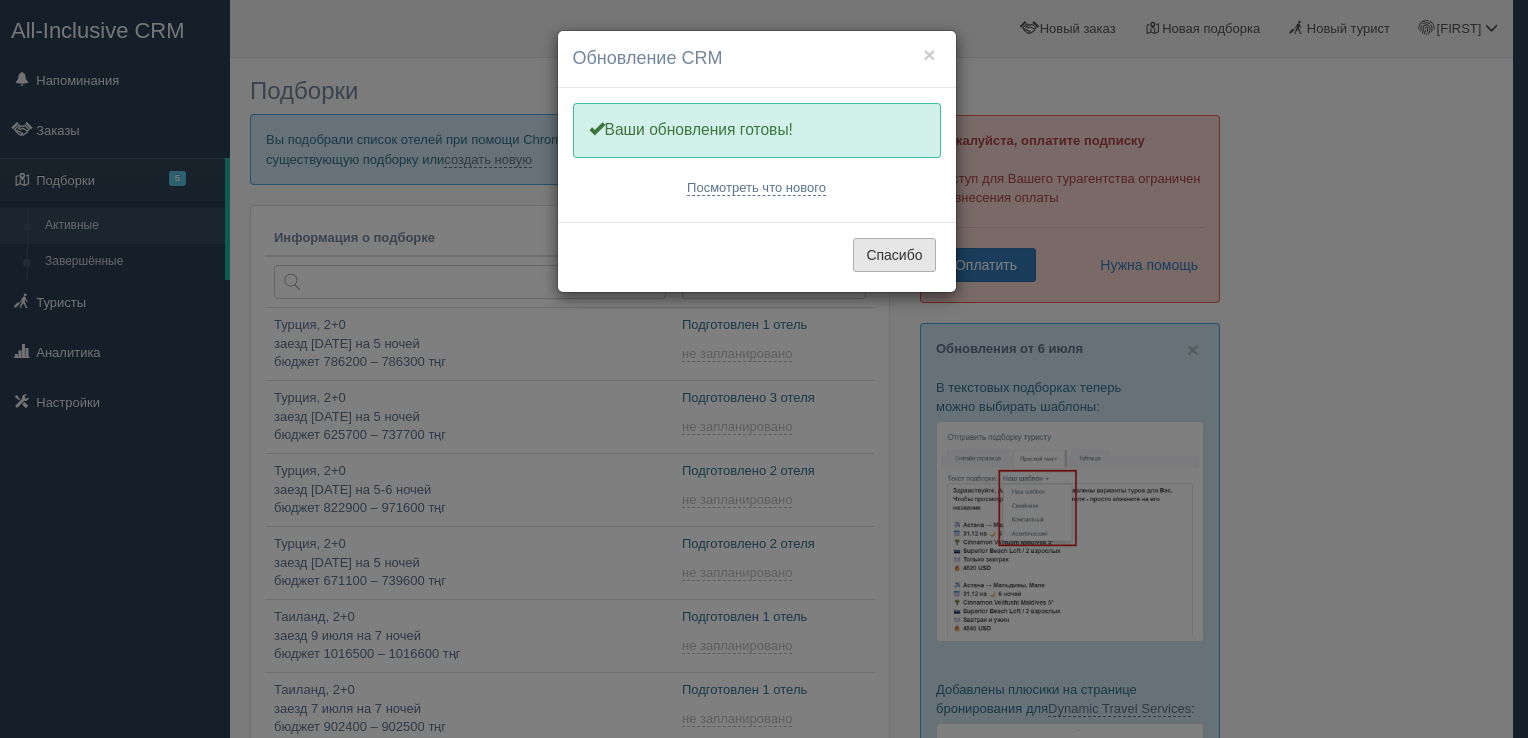 click on "Спасибо" at bounding box center [894, 255] 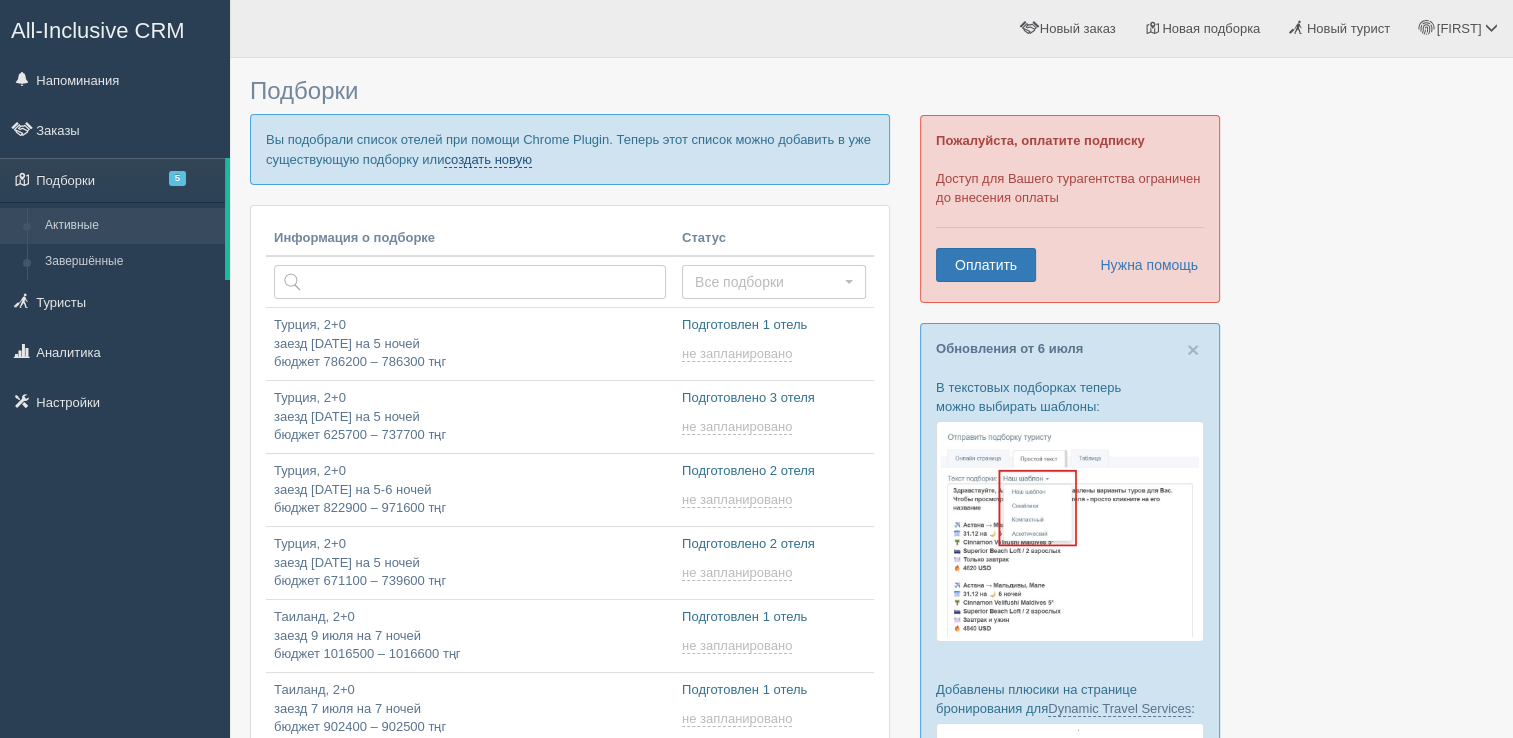 click on "создать новую" at bounding box center [488, 160] 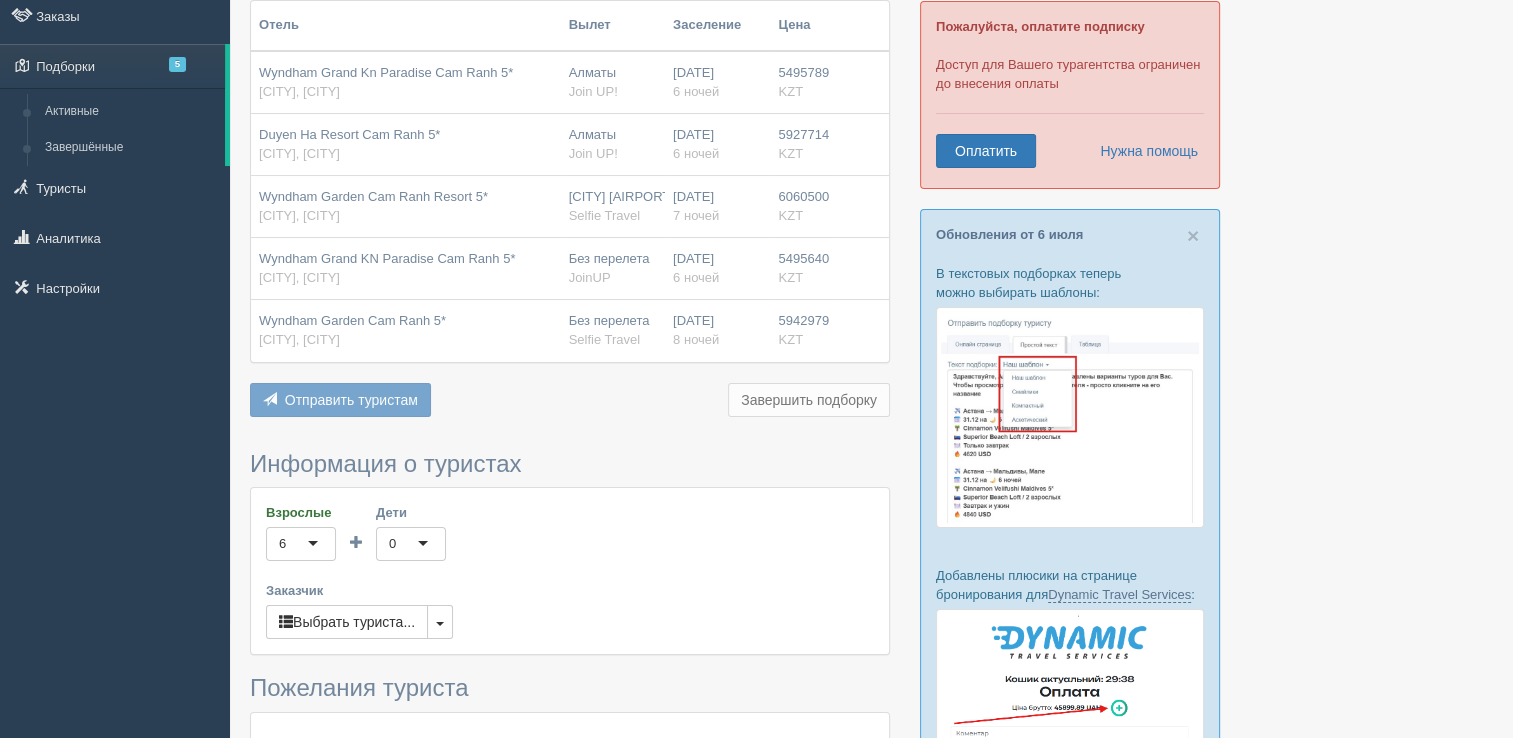 scroll, scrollTop: 200, scrollLeft: 0, axis: vertical 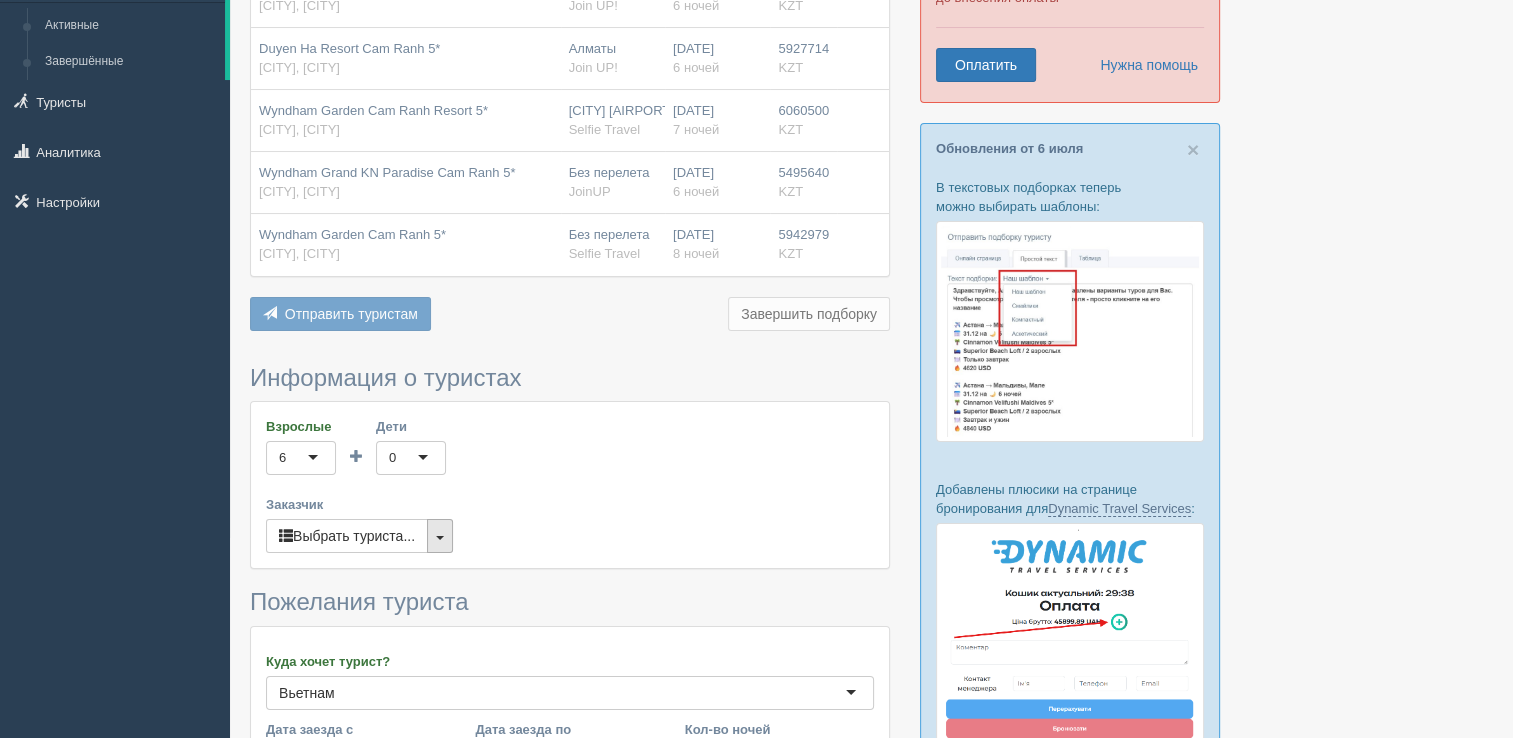 click at bounding box center [440, 536] 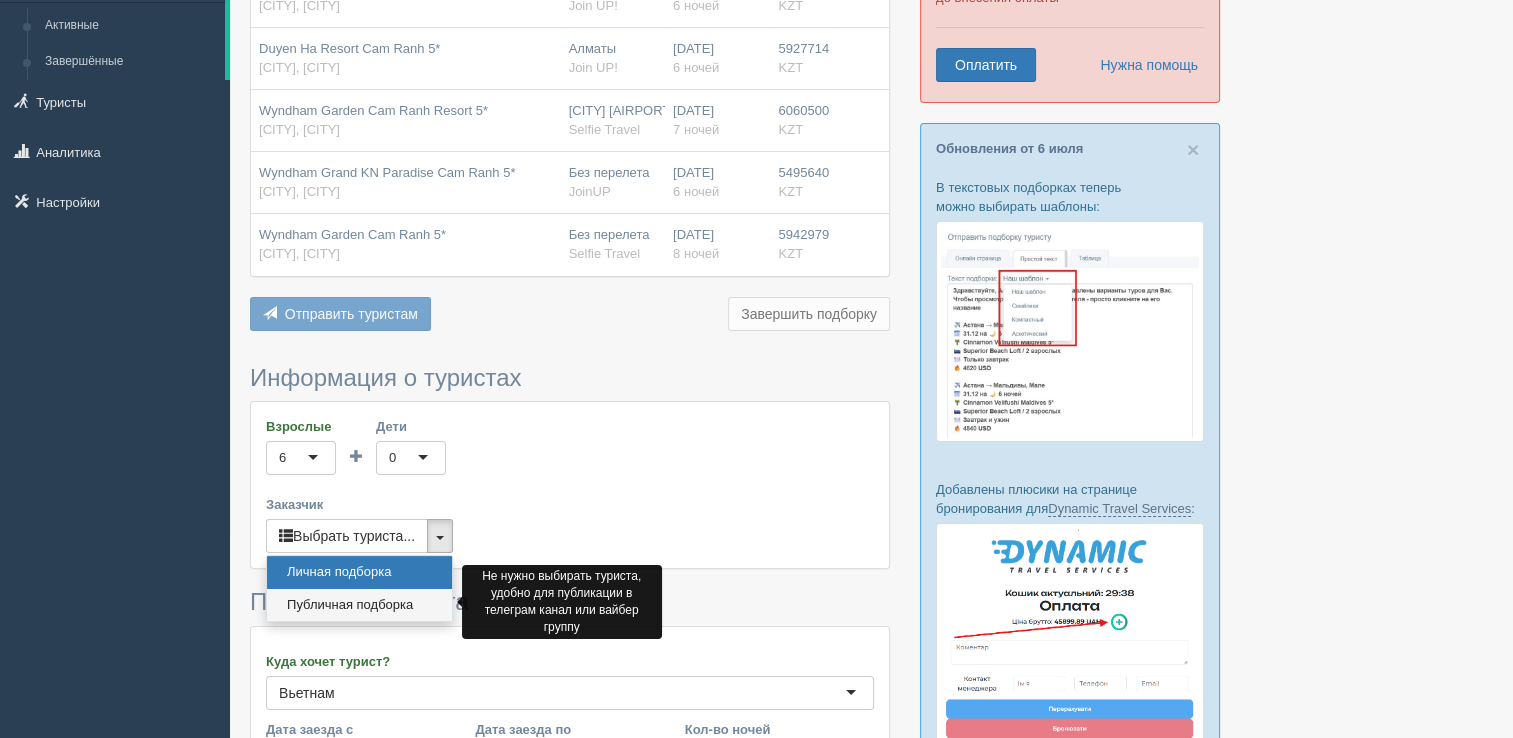 click on "Публичная подборка" at bounding box center [359, 605] 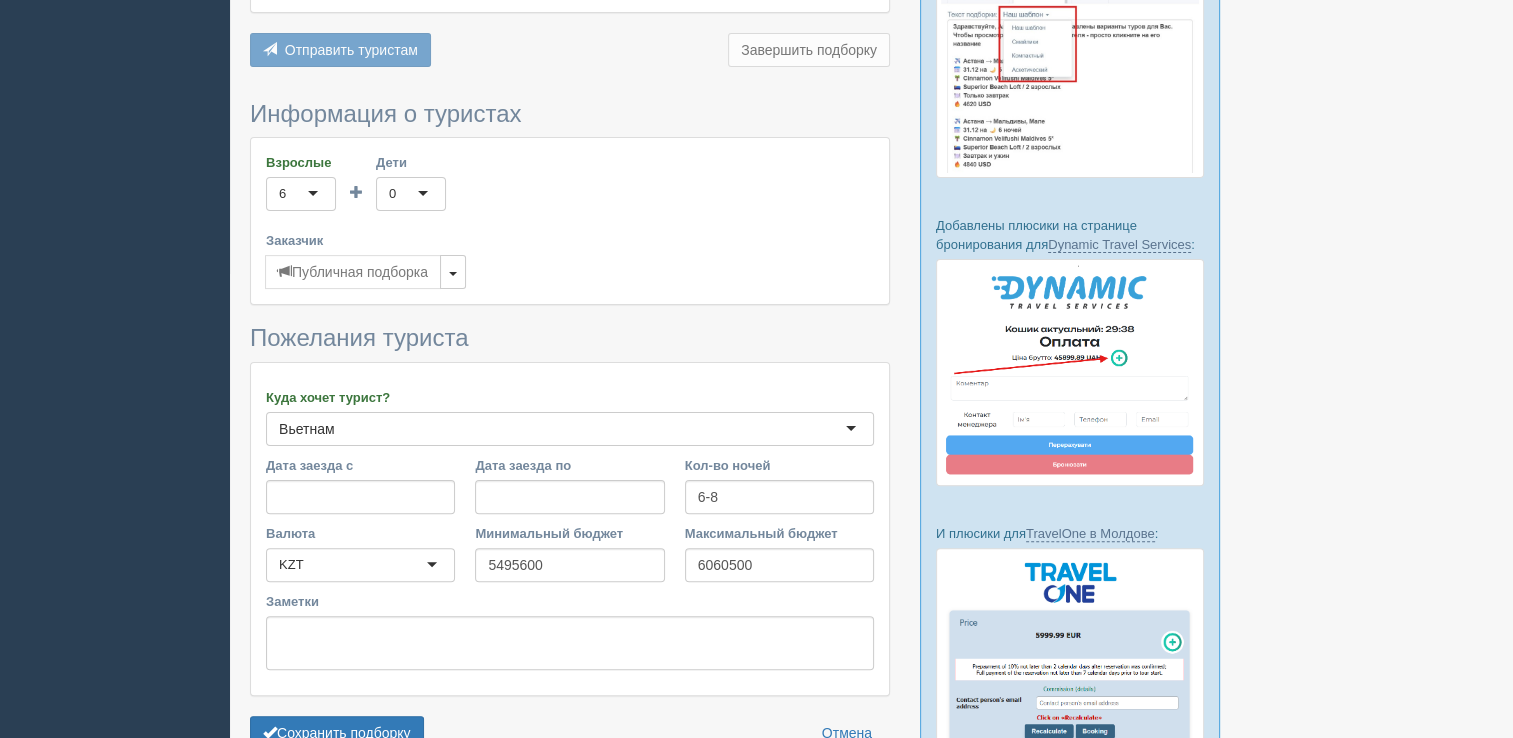 scroll, scrollTop: 672, scrollLeft: 0, axis: vertical 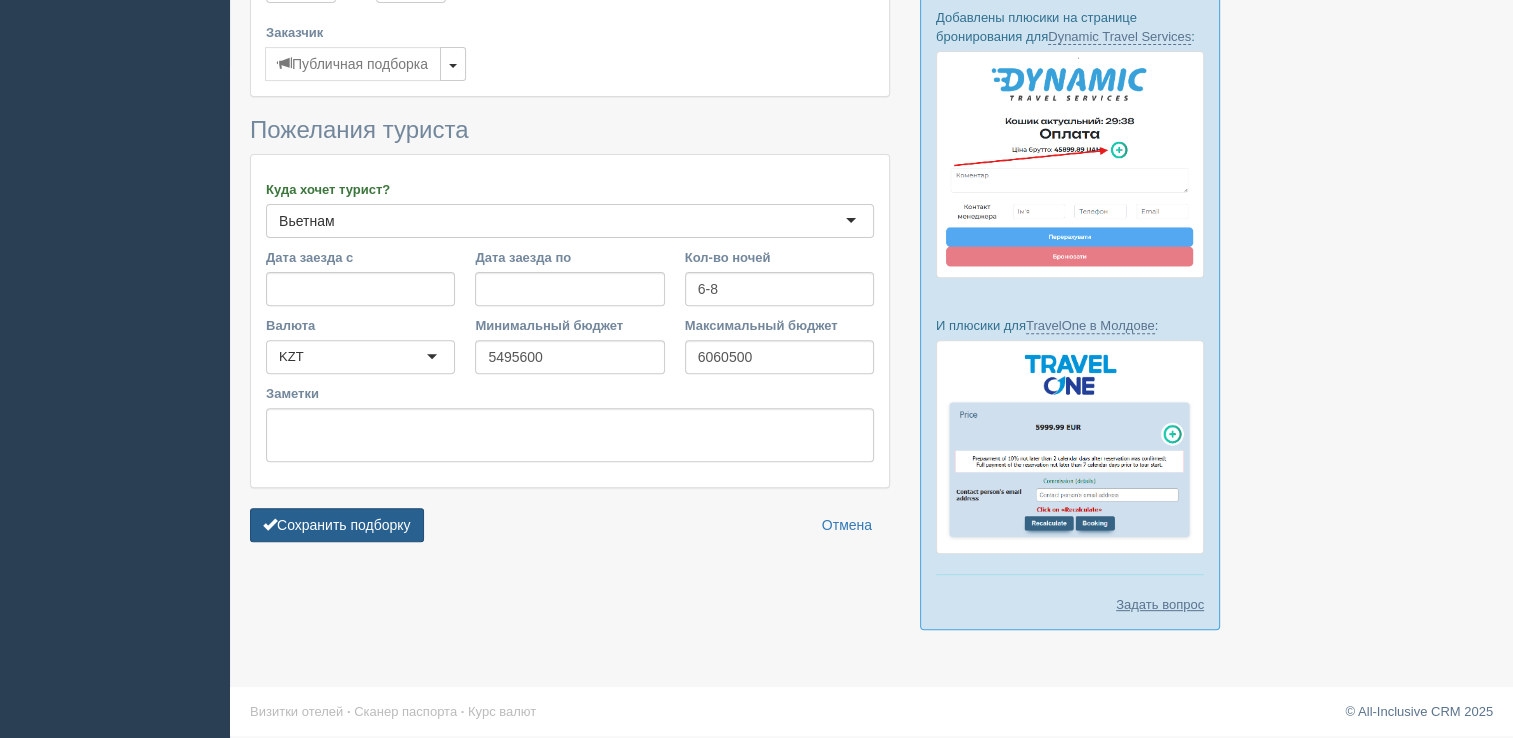 click on "Сохранить подборку" at bounding box center (337, 525) 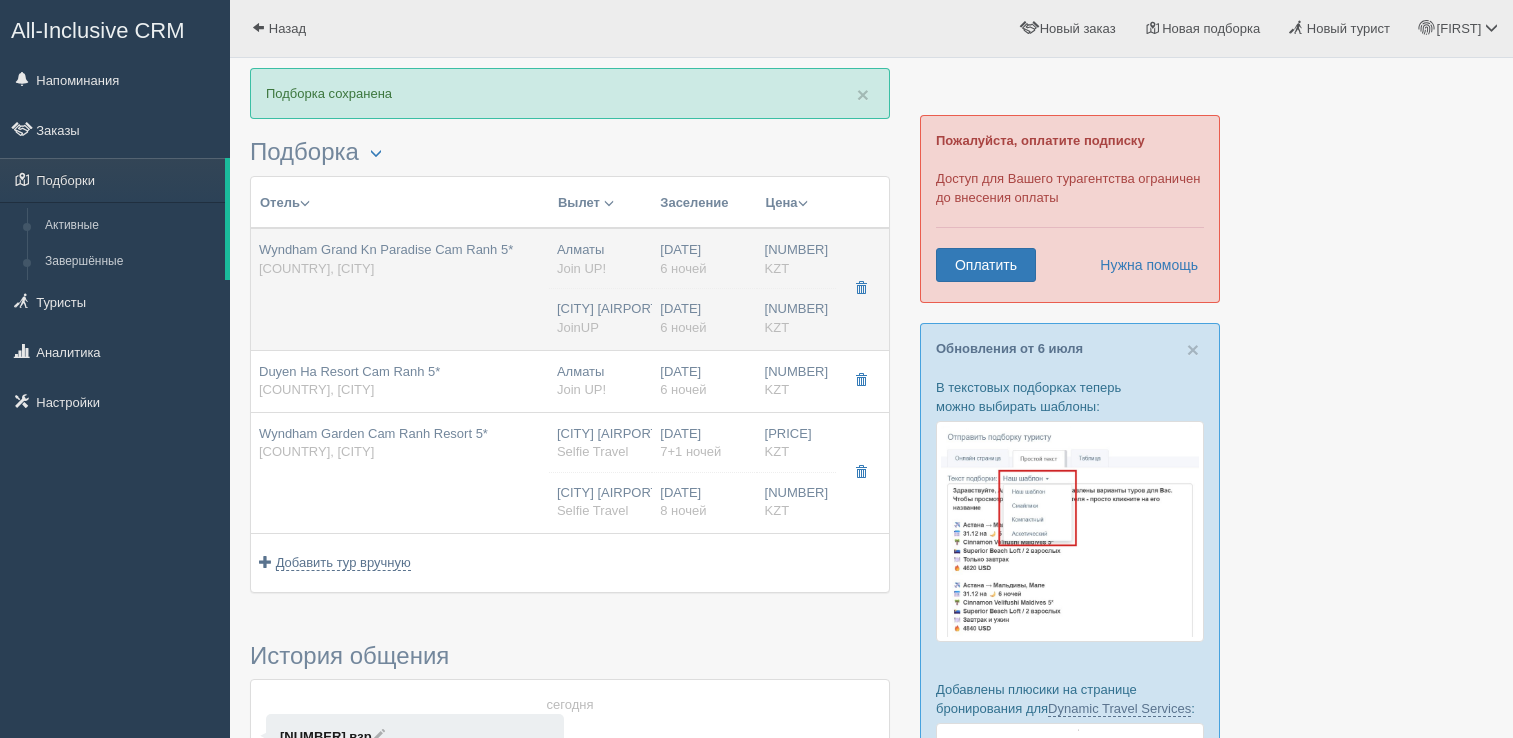 click on "Wyndham Grand Kn Paradise Cam Ranh 5*
[COUNTRY], [CITY]" at bounding box center (400, 289) 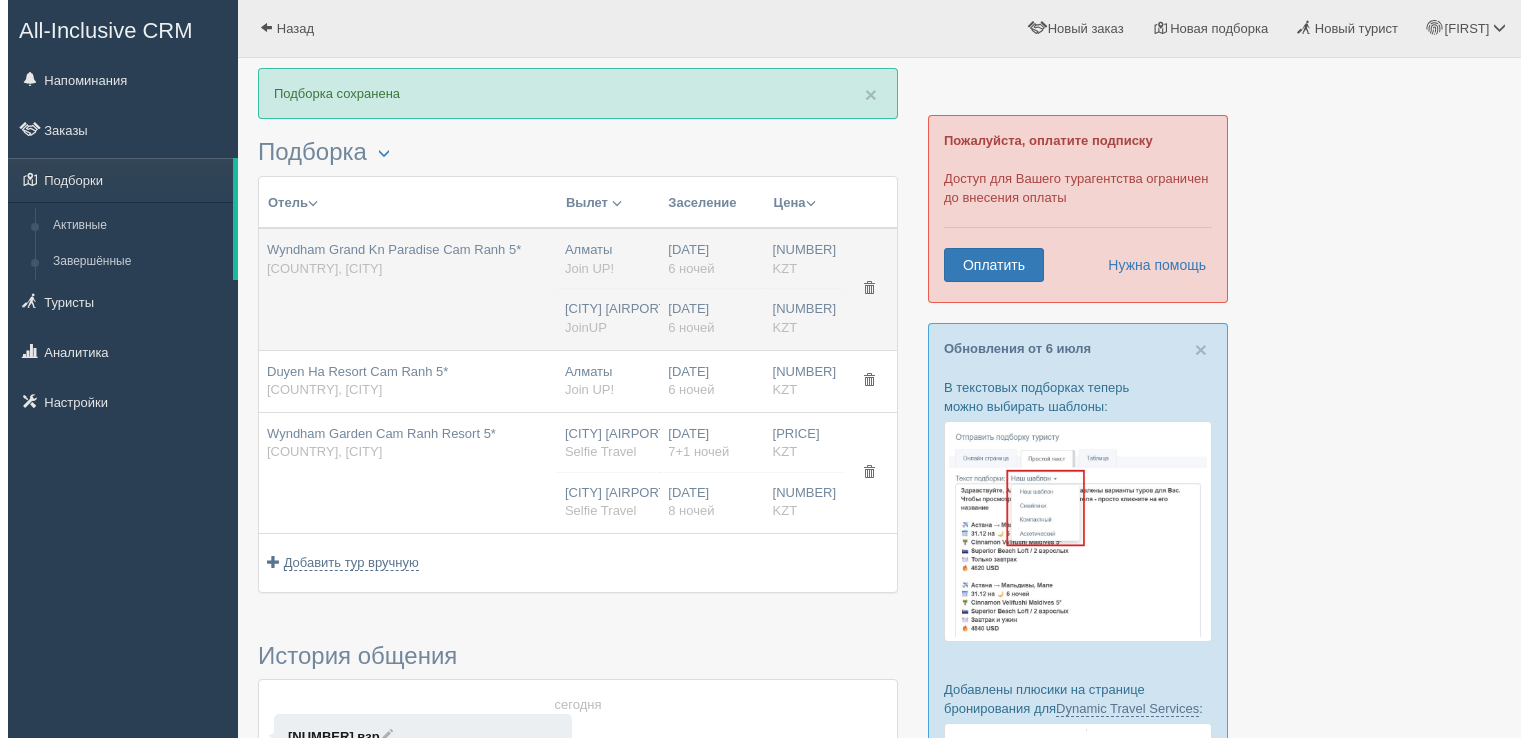 scroll, scrollTop: 0, scrollLeft: 0, axis: both 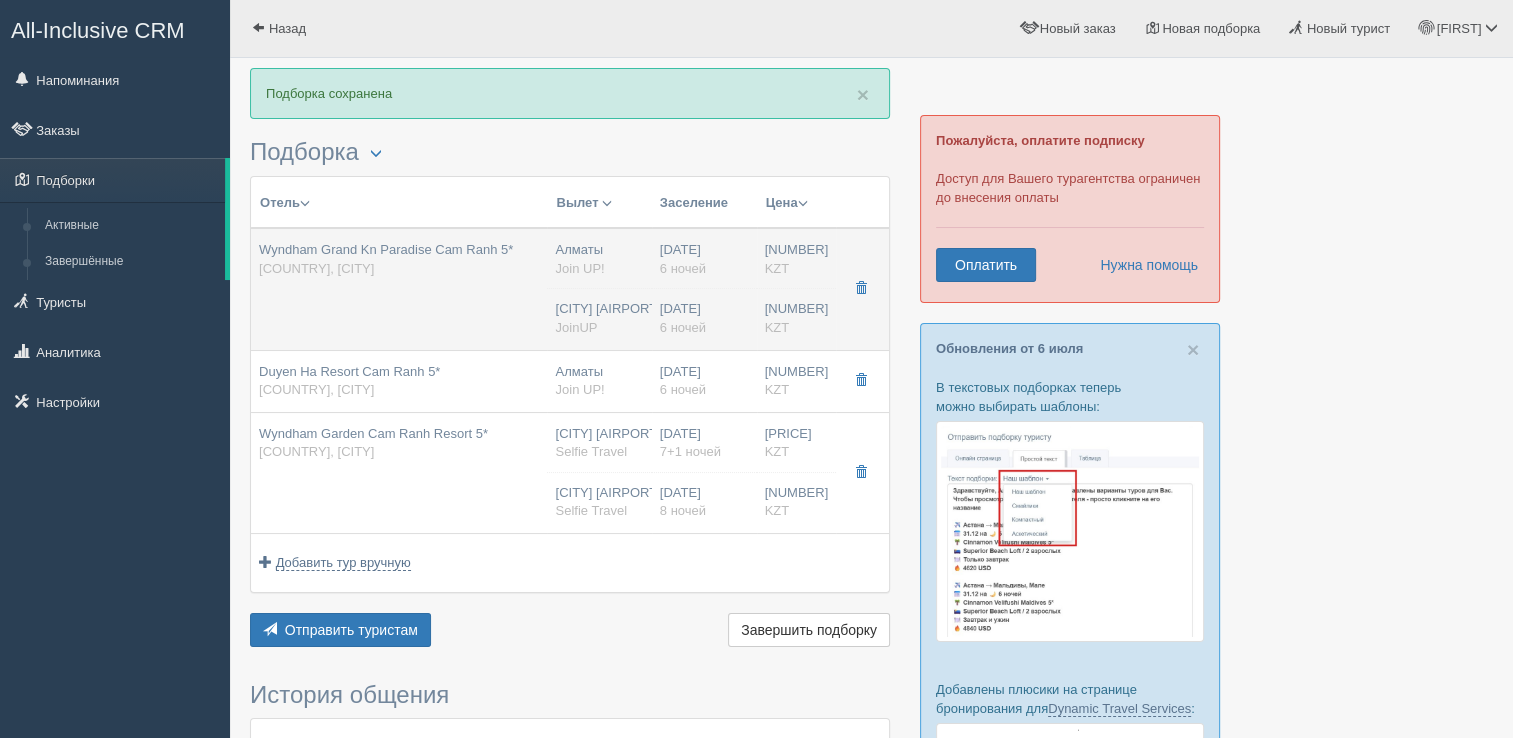 click on "Wyndham Grand Kn Paradise Cam Ranh 5*
[COUNTRY], [CITY]" at bounding box center (399, 289) 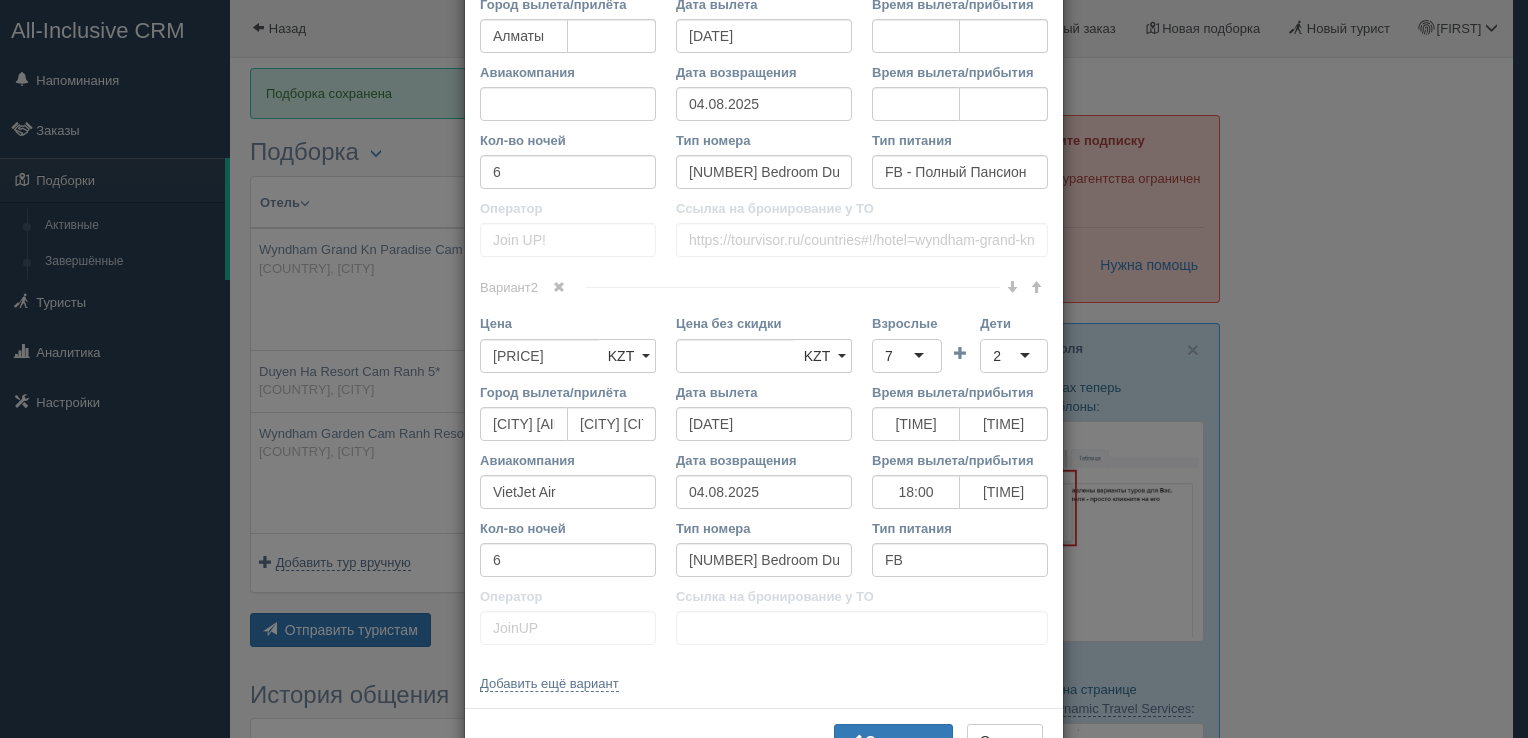 scroll, scrollTop: 950, scrollLeft: 0, axis: vertical 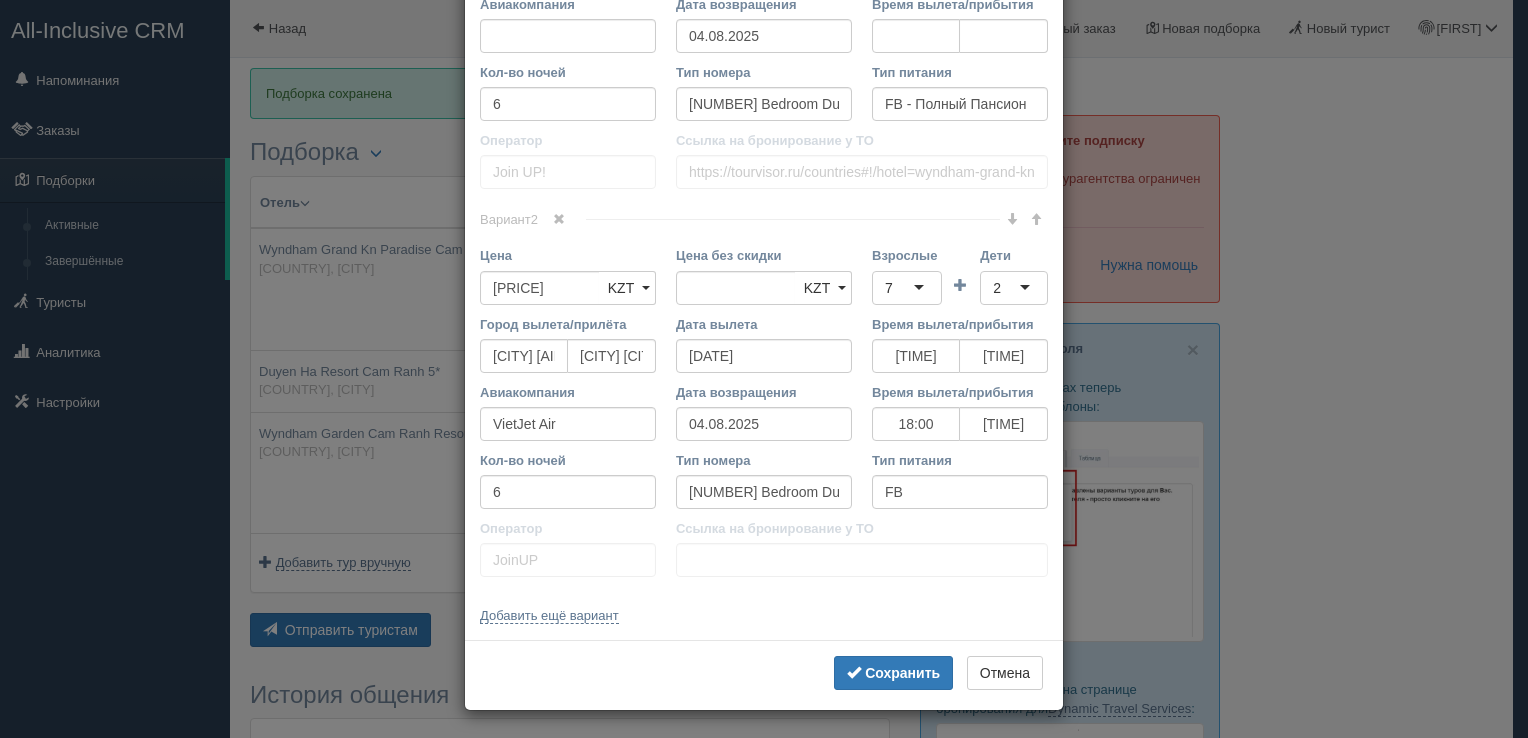 drag, startPoint x: 486, startPoint y: 128, endPoint x: 906, endPoint y: 486, distance: 551.87317 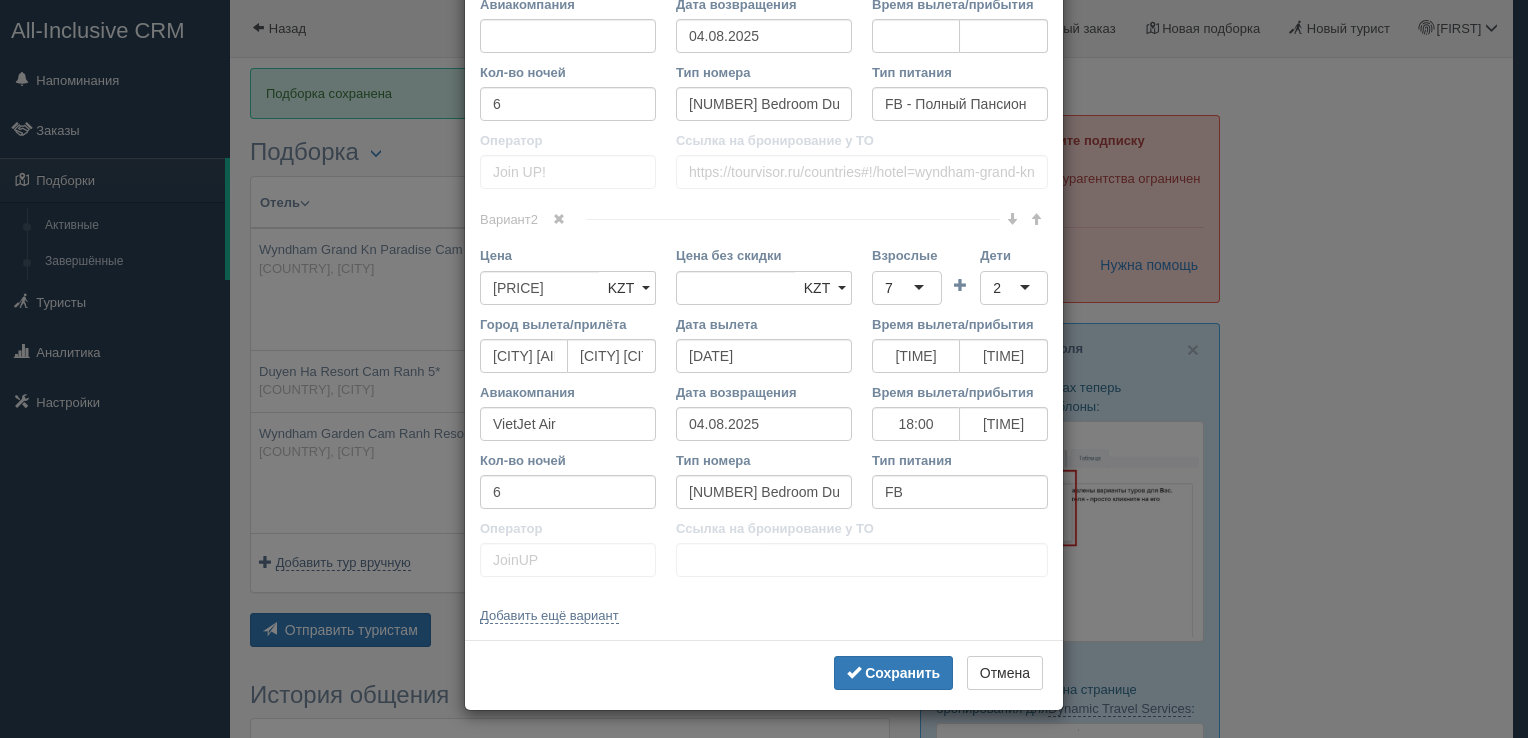 click on "Название отеля
Wyndham Grand Kn Paradise Cam Ranh 5*
Ссылка на отель для туриста
Фото отеля (ссылка на картинку)
Не удалось загрузить фото. Возможно, Вы скопировали ссылку на страницу, а не на картинку
Комментарий
Основное описание
Дополнительное описание
Закрепить
Сохранено
Необходимо указать название отеля и страну" at bounding box center [764, -111] 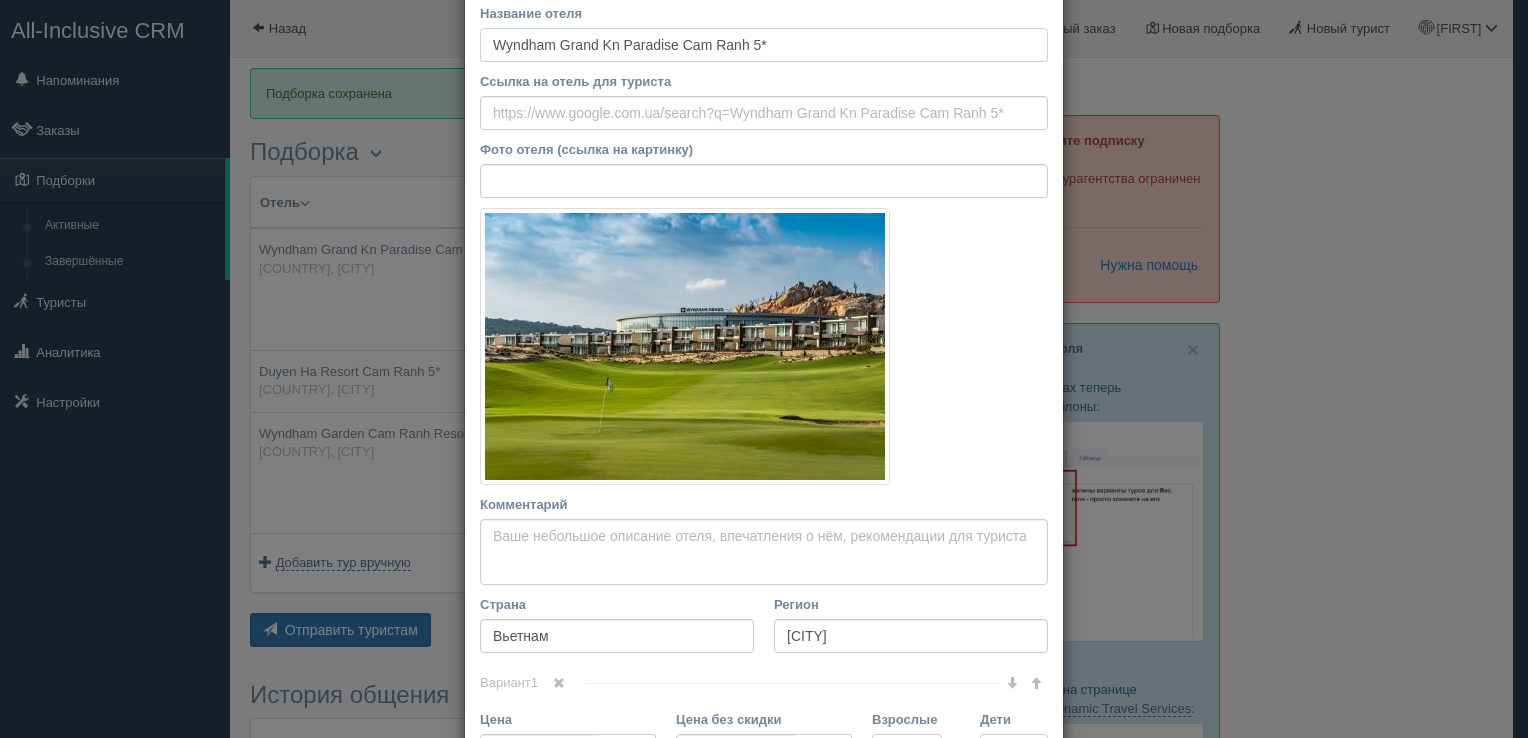 scroll, scrollTop: 50, scrollLeft: 0, axis: vertical 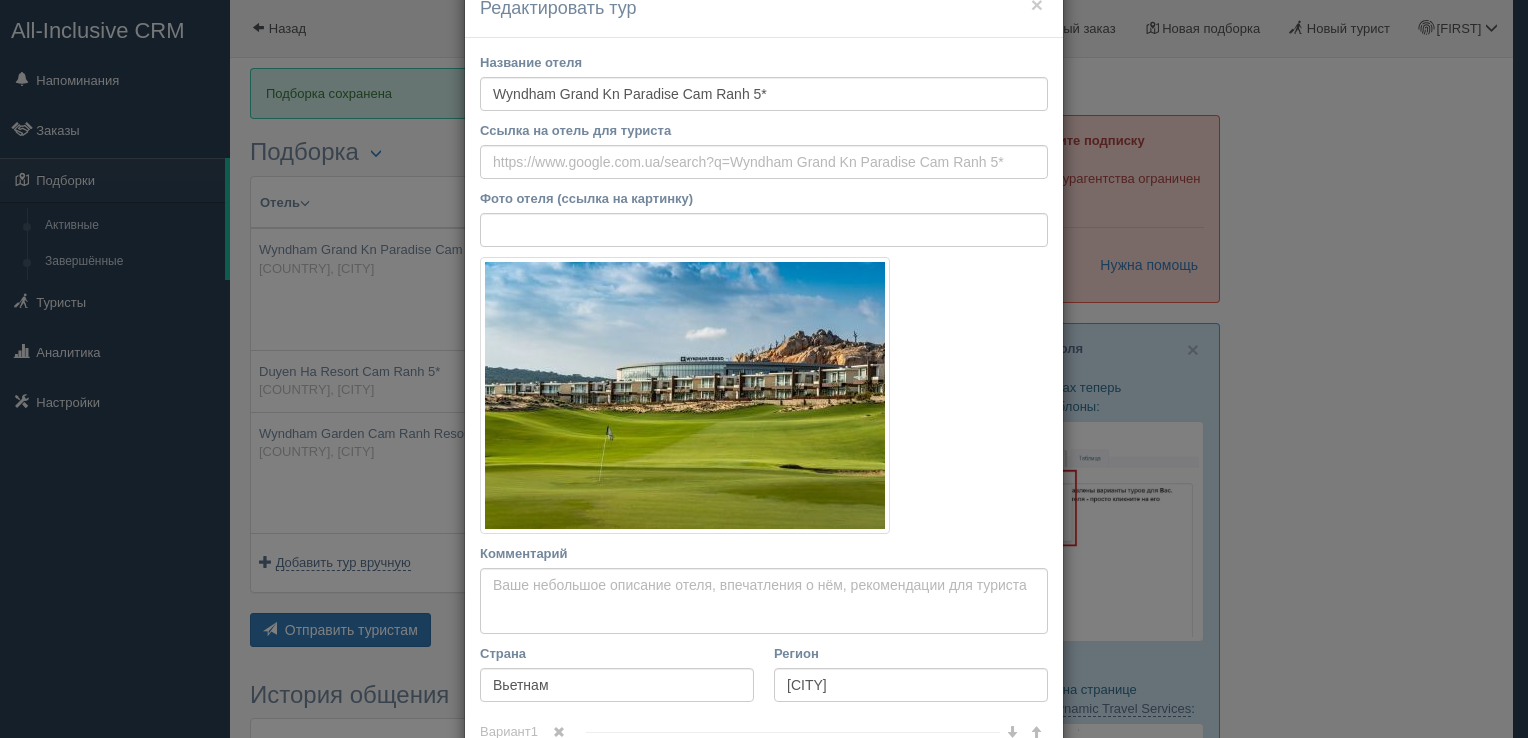 click on "Название отеля
Wyndham Grand Kn Paradise Cam Ranh 5*
Ссылка на отель для туриста
Фото отеля (ссылка на картинку)
Не удалось загрузить фото. Возможно, Вы скопировали ссылку на страницу, а не на картинку
Комментарий
Основное описание
Дополнительное описание
Закрепить
Сохранено
Необходимо указать название отеля и страну" at bounding box center (764, 789) 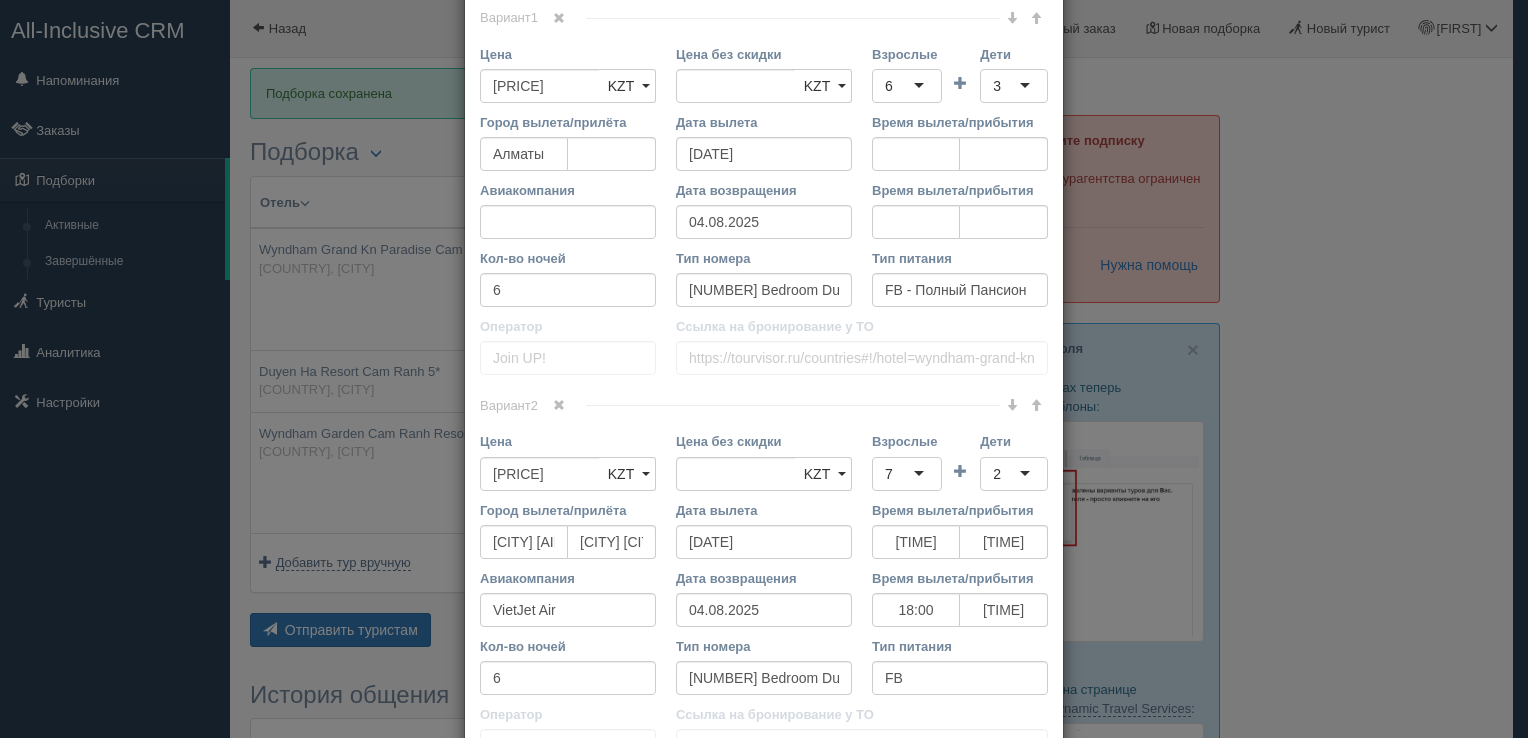 scroll, scrollTop: 950, scrollLeft: 0, axis: vertical 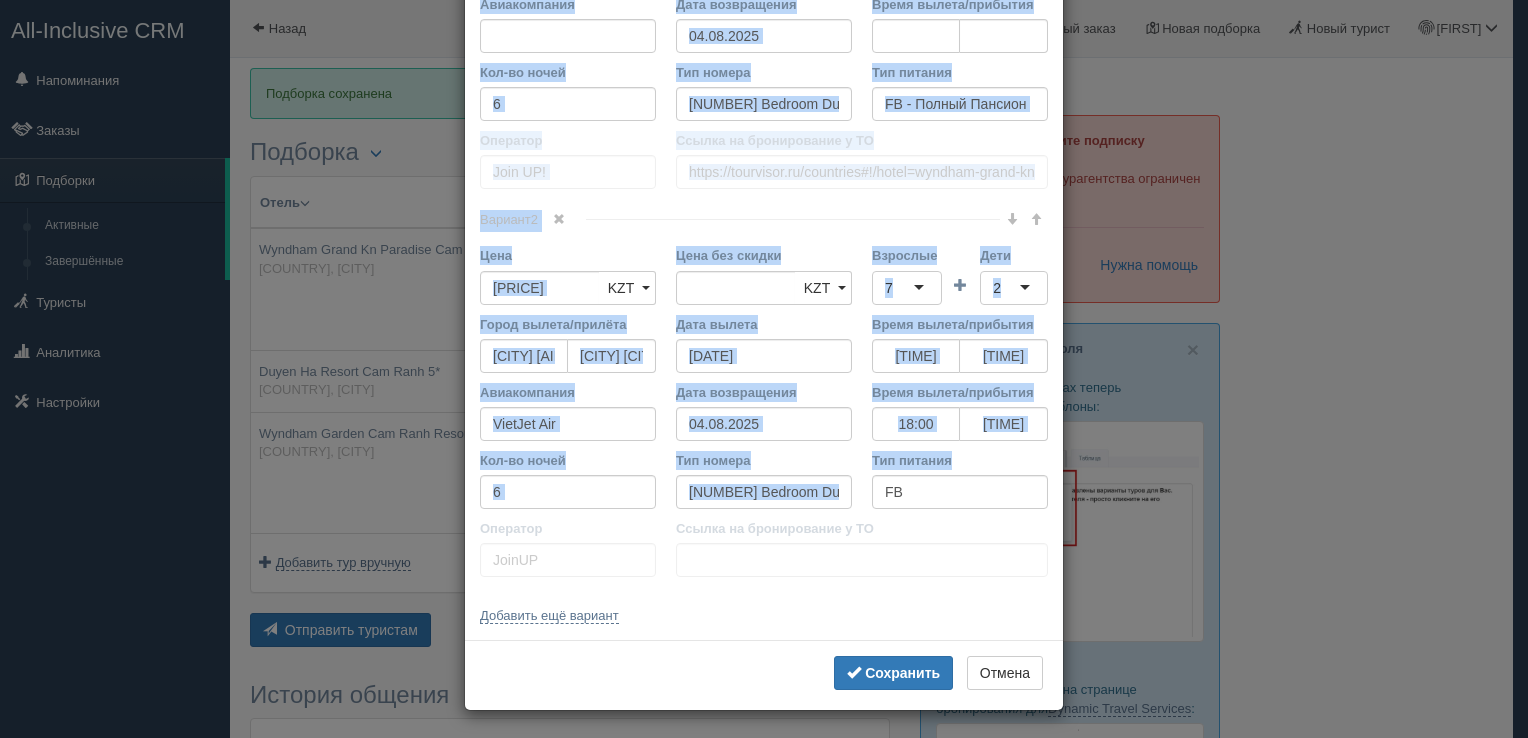 drag, startPoint x: 467, startPoint y: 57, endPoint x: 923, endPoint y: 488, distance: 627.45276 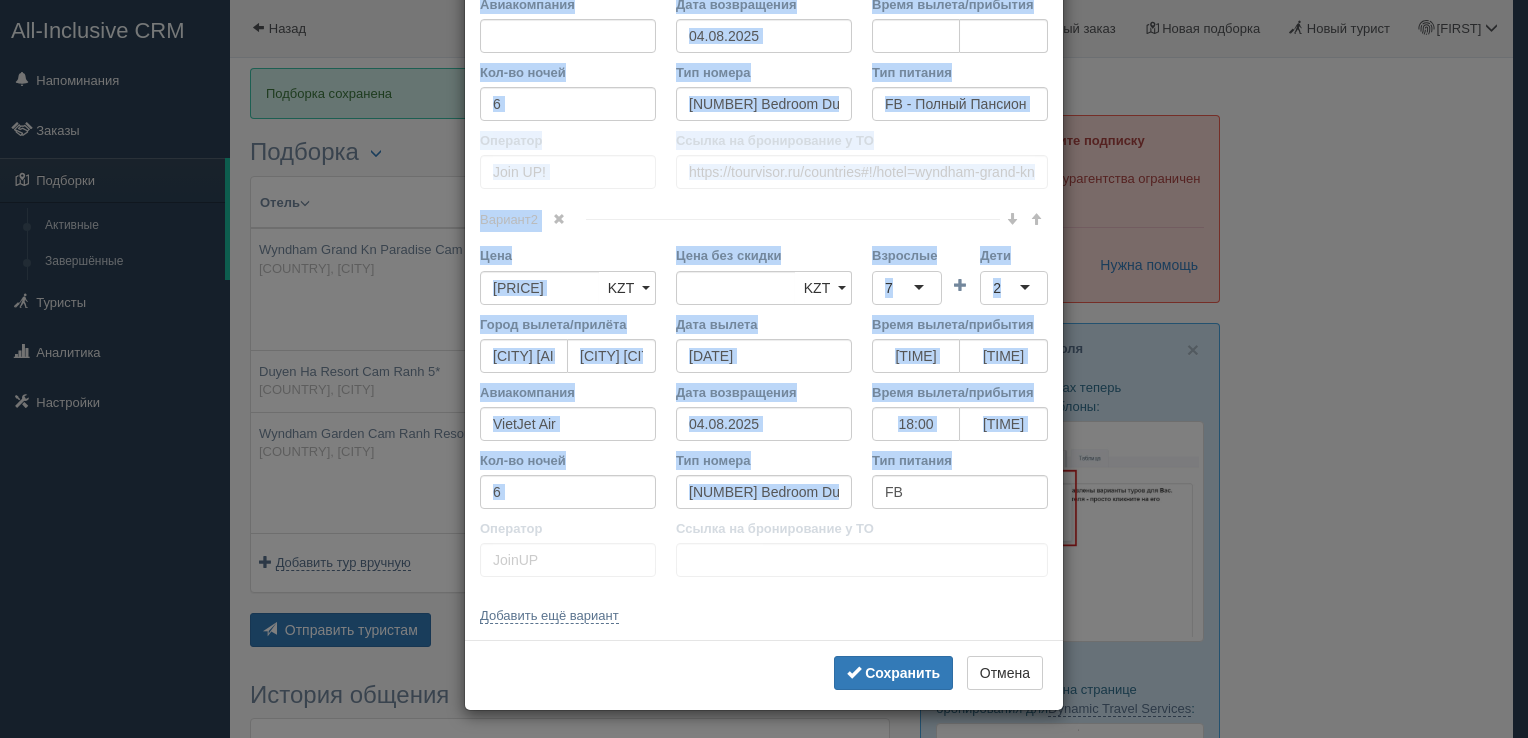 click on "Название отеля
Wyndham Grand Kn Paradise Cam Ranh 5*
Ссылка на отель для туриста
Фото отеля (ссылка на картинку)
Не удалось загрузить фото. Возможно, Вы скопировали ссылку на страницу, а не на картинку
Комментарий
Основное описание
Дополнительное описание
Закрепить
Сохранено
Необходимо указать название отеля и страну" at bounding box center [764, -111] 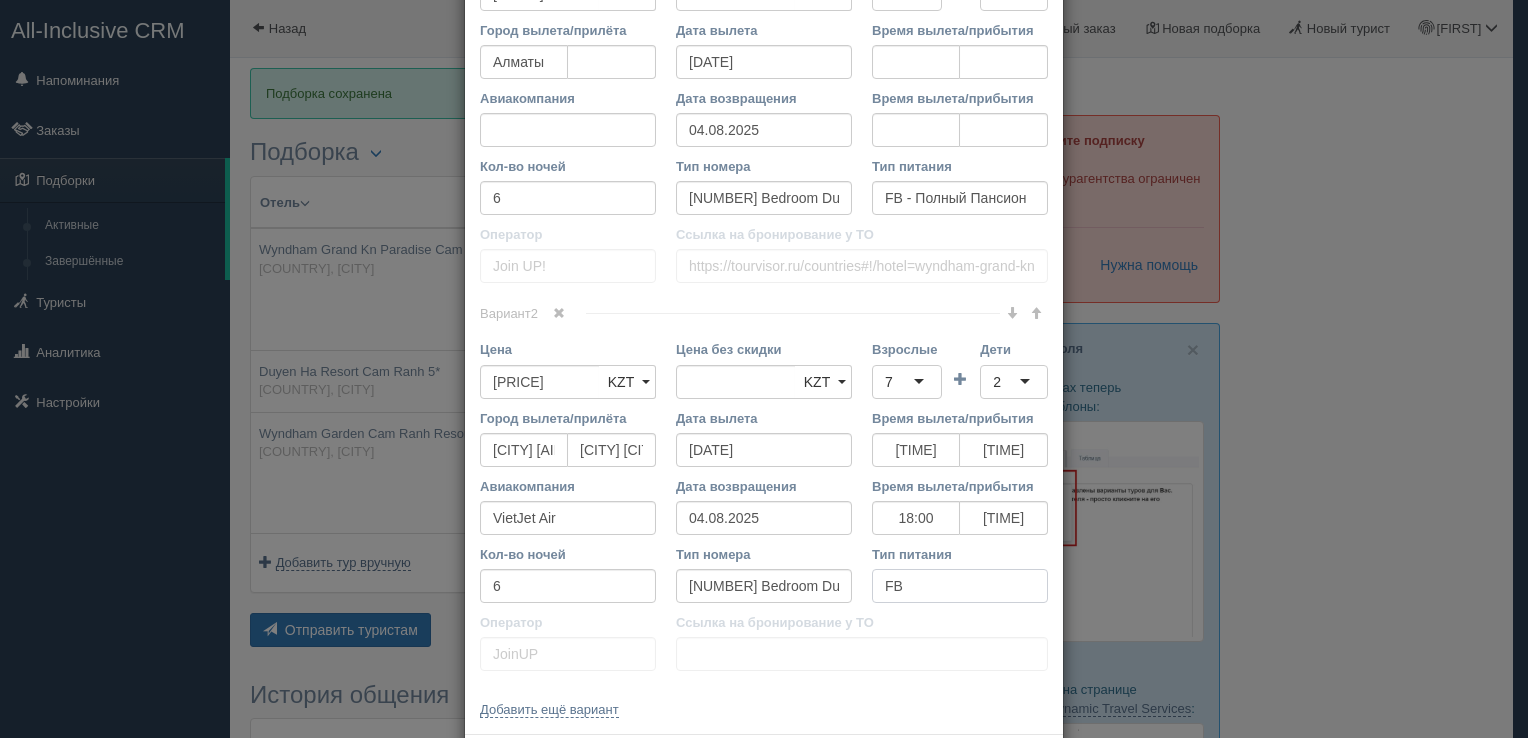 drag, startPoint x: 913, startPoint y: 496, endPoint x: 421, endPoint y: 1, distance: 697.9176 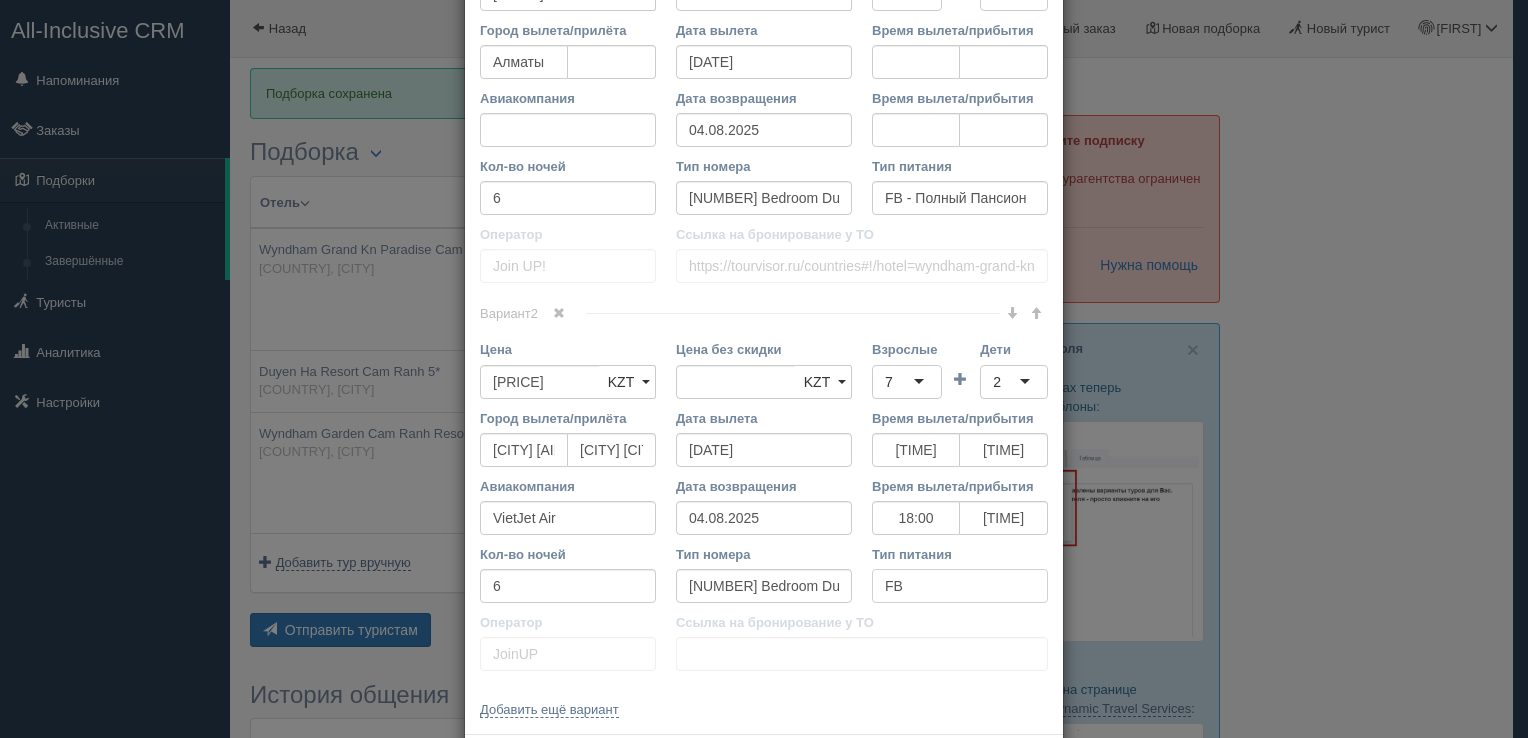 click on "×
Редактировать тур
Название отеля
Wyndham Grand Kn Paradise Cam Ranh 5*
Ссылка на отель для туриста
Фото отеля (ссылка на картинку)
Не удалось загрузить фото. Возможно, Вы скопировали ссылку на страницу, а не на картинку
Комментарий
Основное описание
Дополнительное описание
Закрепить
Сохранено" at bounding box center (764, 369) 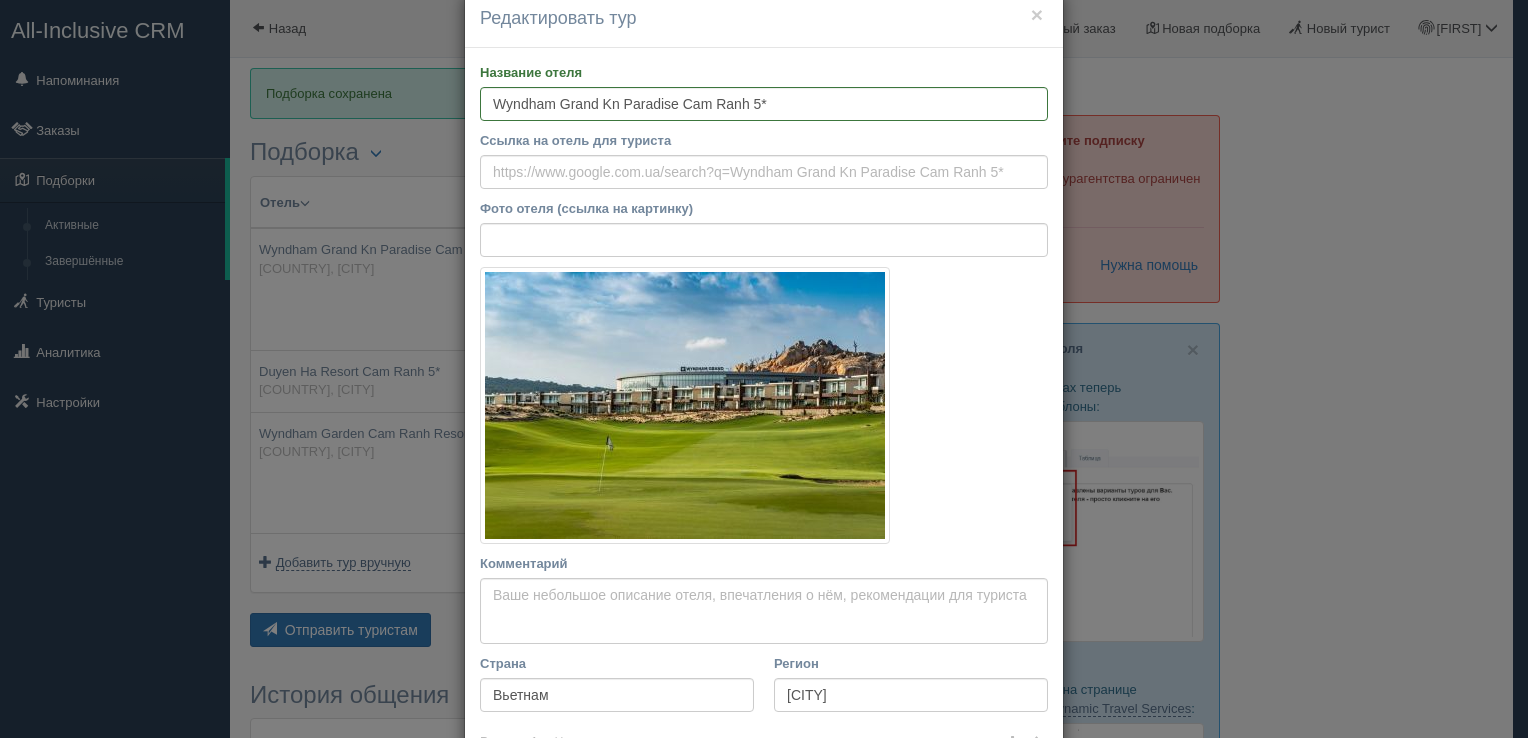 scroll, scrollTop: 12, scrollLeft: 0, axis: vertical 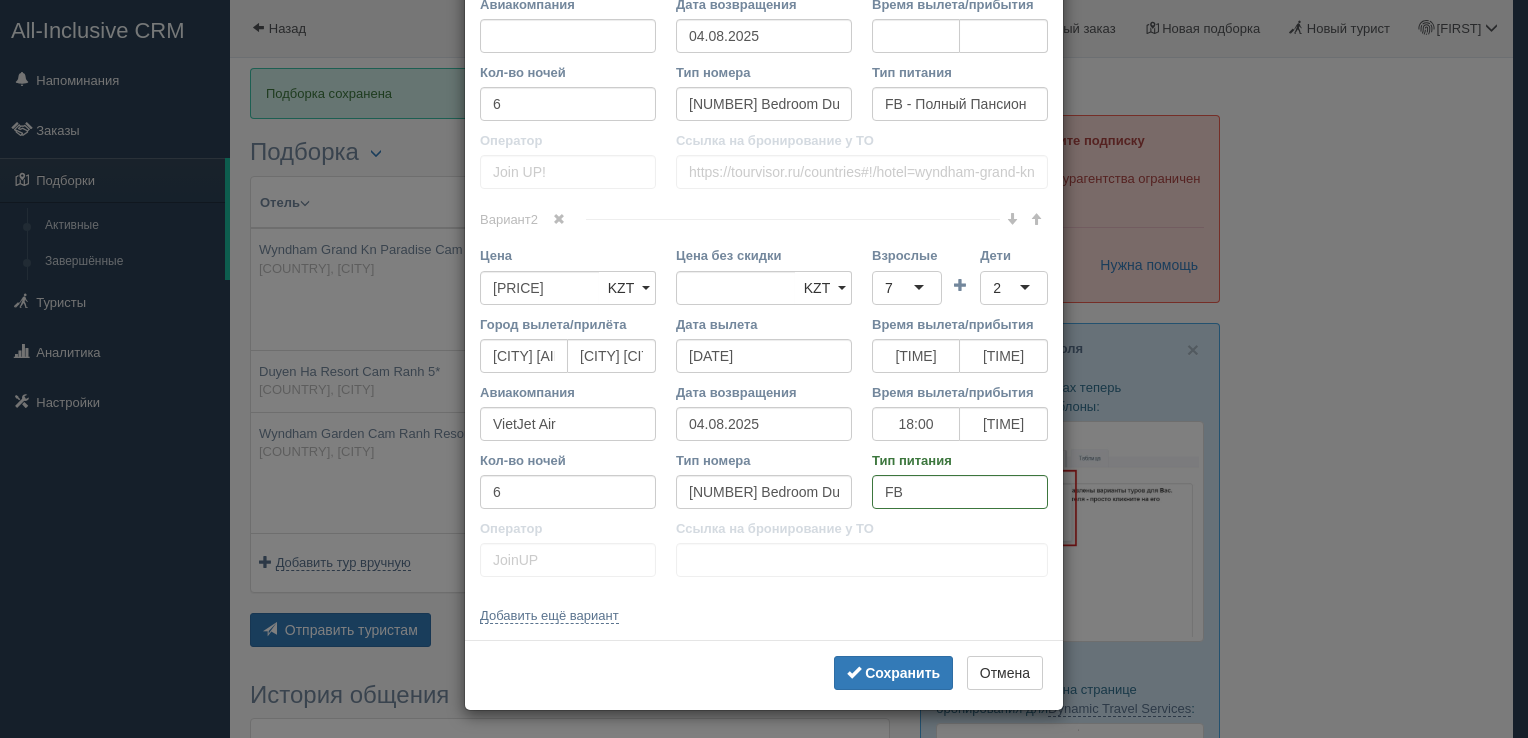 drag, startPoint x: 482, startPoint y: 130, endPoint x: 904, endPoint y: 487, distance: 552.75037 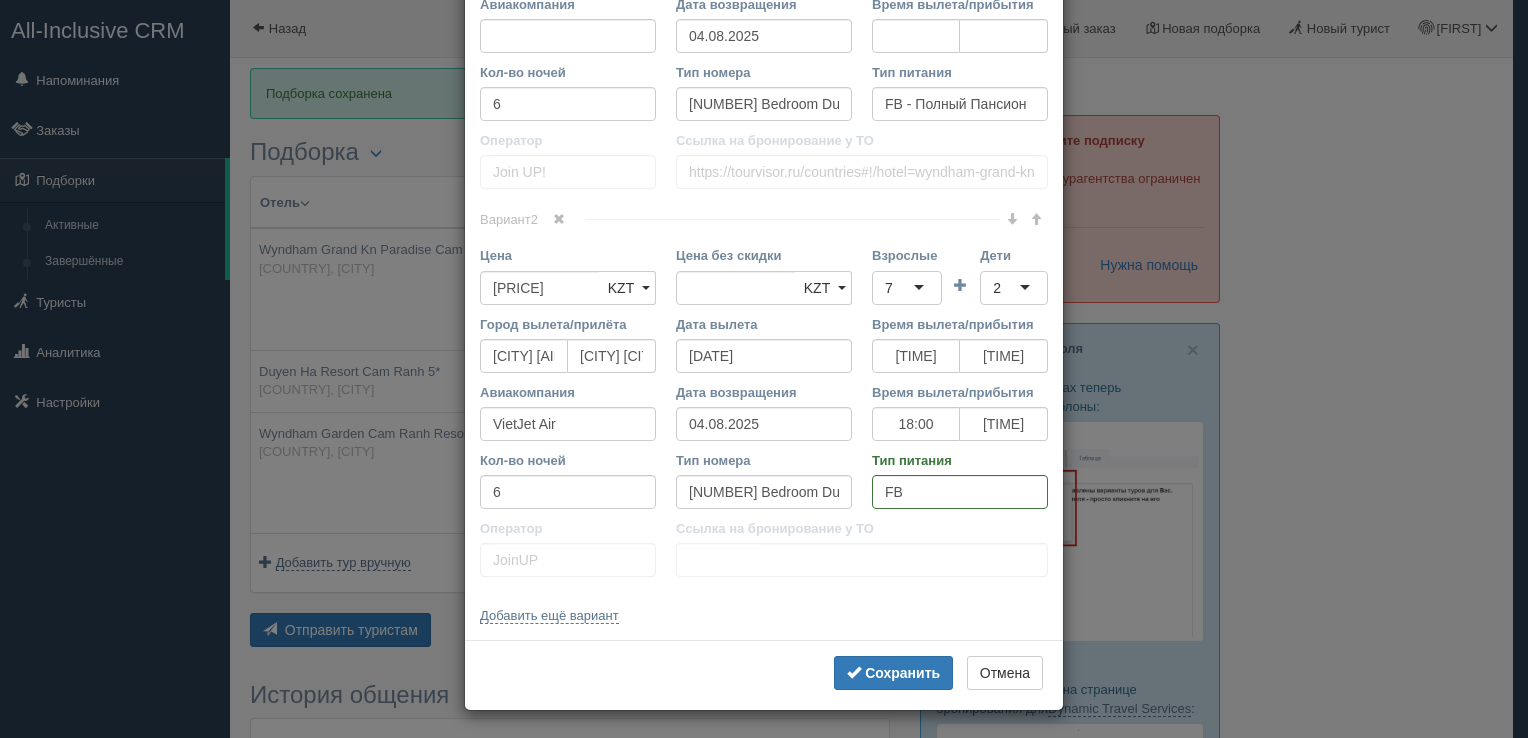 click on "Название отеля
Wyndham Grand Kn Paradise Cam Ranh 5*
Ссылка на отель для туриста
Фото отеля (ссылка на картинку)
Не удалось загрузить фото. Возможно, Вы скопировали ссылку на страницу, а не на картинку
Комментарий
Основное описание
Дополнительное описание
Закрепить
Сохранено
Необходимо указать название отеля и страну" at bounding box center [764, -111] 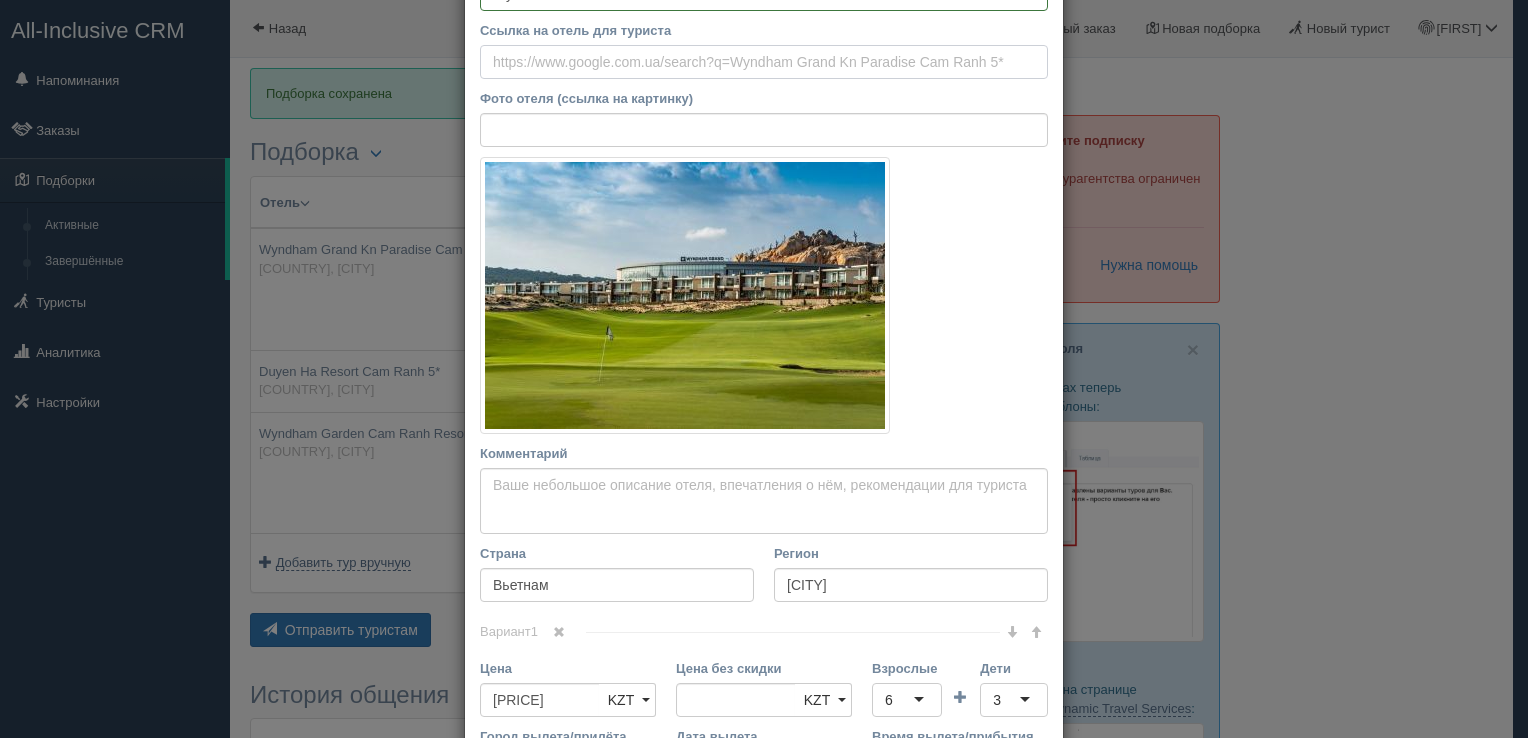 scroll, scrollTop: 39, scrollLeft: 0, axis: vertical 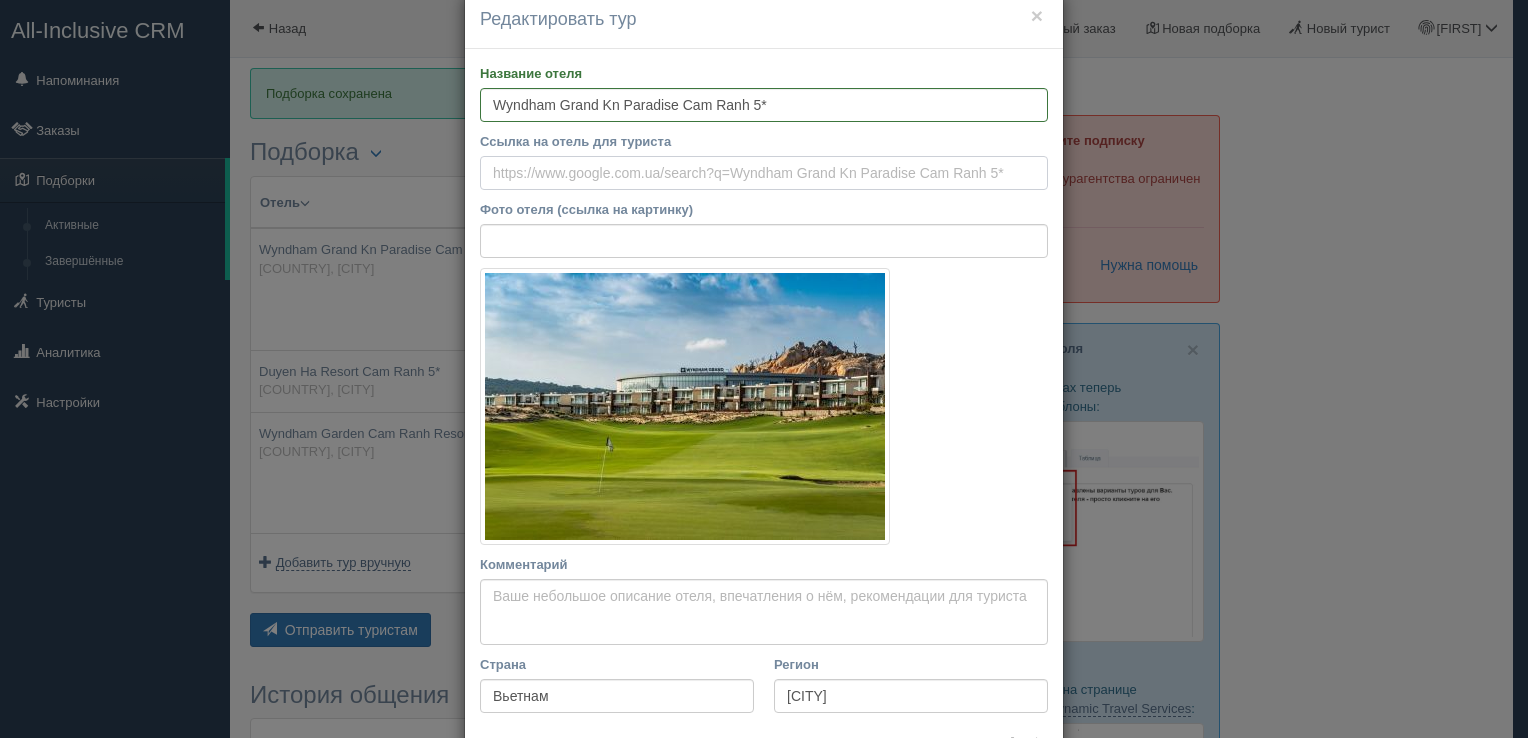 drag, startPoint x: 580, startPoint y: 68, endPoint x: 501, endPoint y: 63, distance: 79.15807 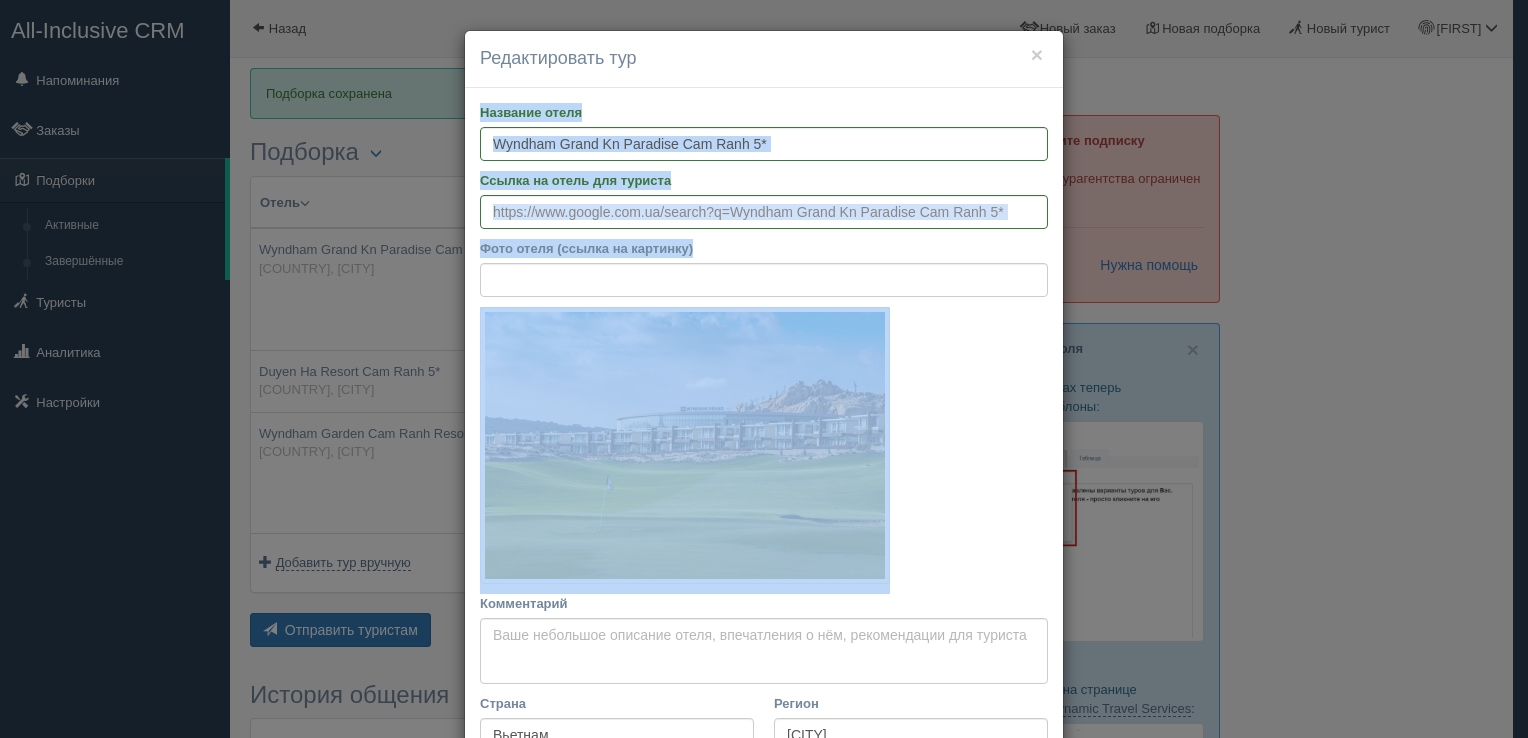 drag, startPoint x: 828, startPoint y: 358, endPoint x: 937, endPoint y: 737, distance: 394.36276 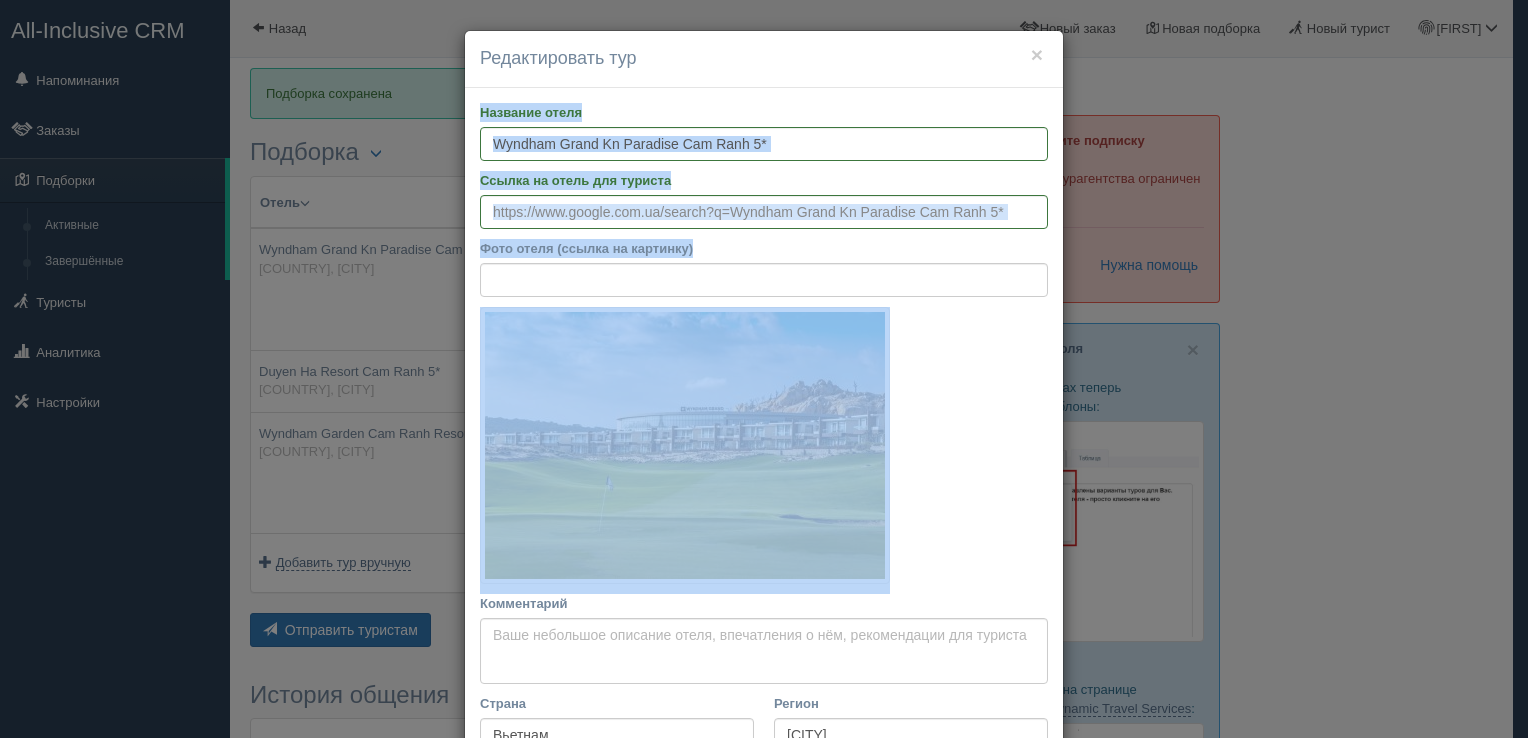 click on "×
Редактировать тур
Название отеля
Wyndham Grand Kn Paradise Cam Ranh 5*
Ссылка на отель для туриста
Фото отеля (ссылка на картинку)
Не удалось загрузить фото. Возможно, Вы скопировали ссылку на страницу, а не на картинку
Комментарий
Основное описание
Дополнительное описание
Закрепить
Сохранено" at bounding box center (764, 369) 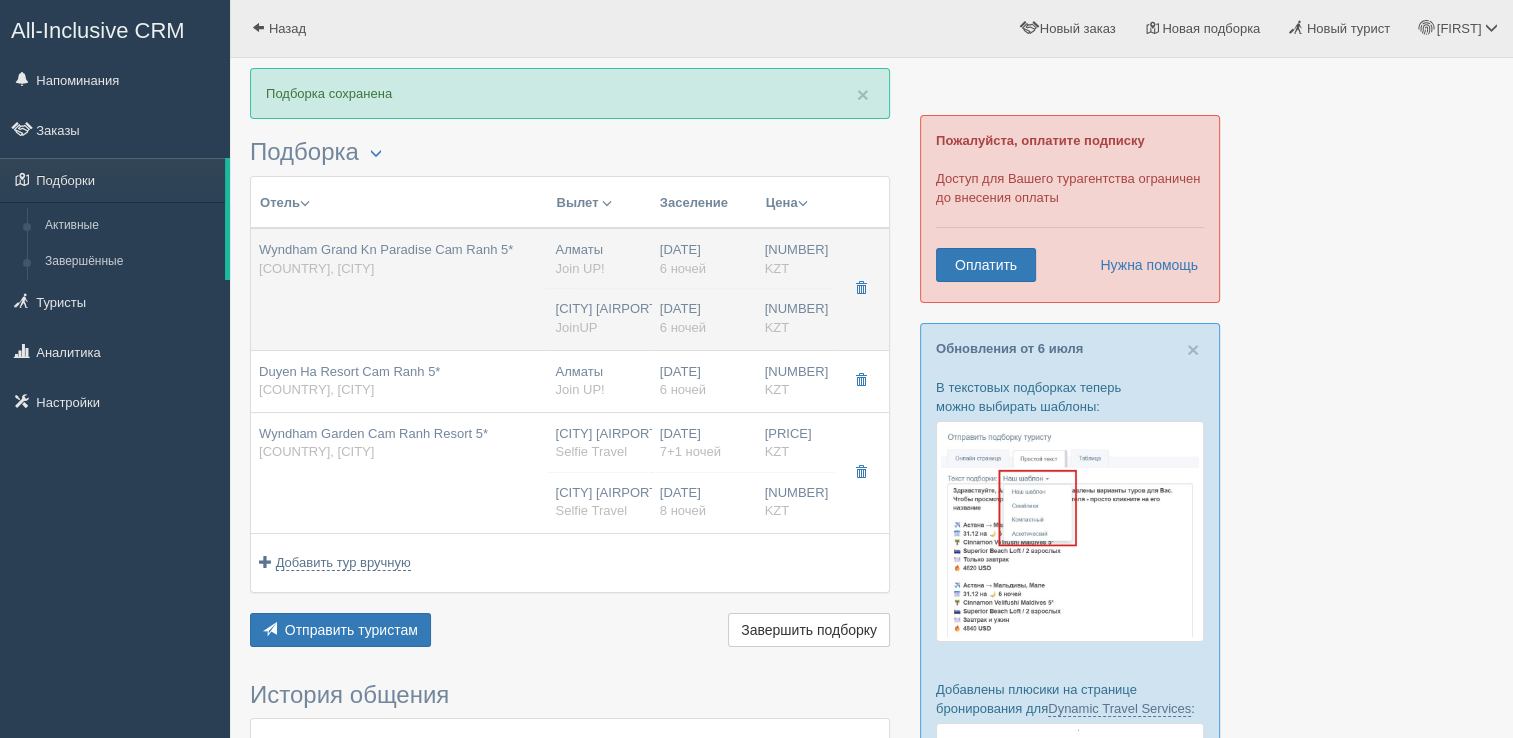 click on "Wyndham Grand Kn Paradise Cam Ranh 5*" at bounding box center [386, 249] 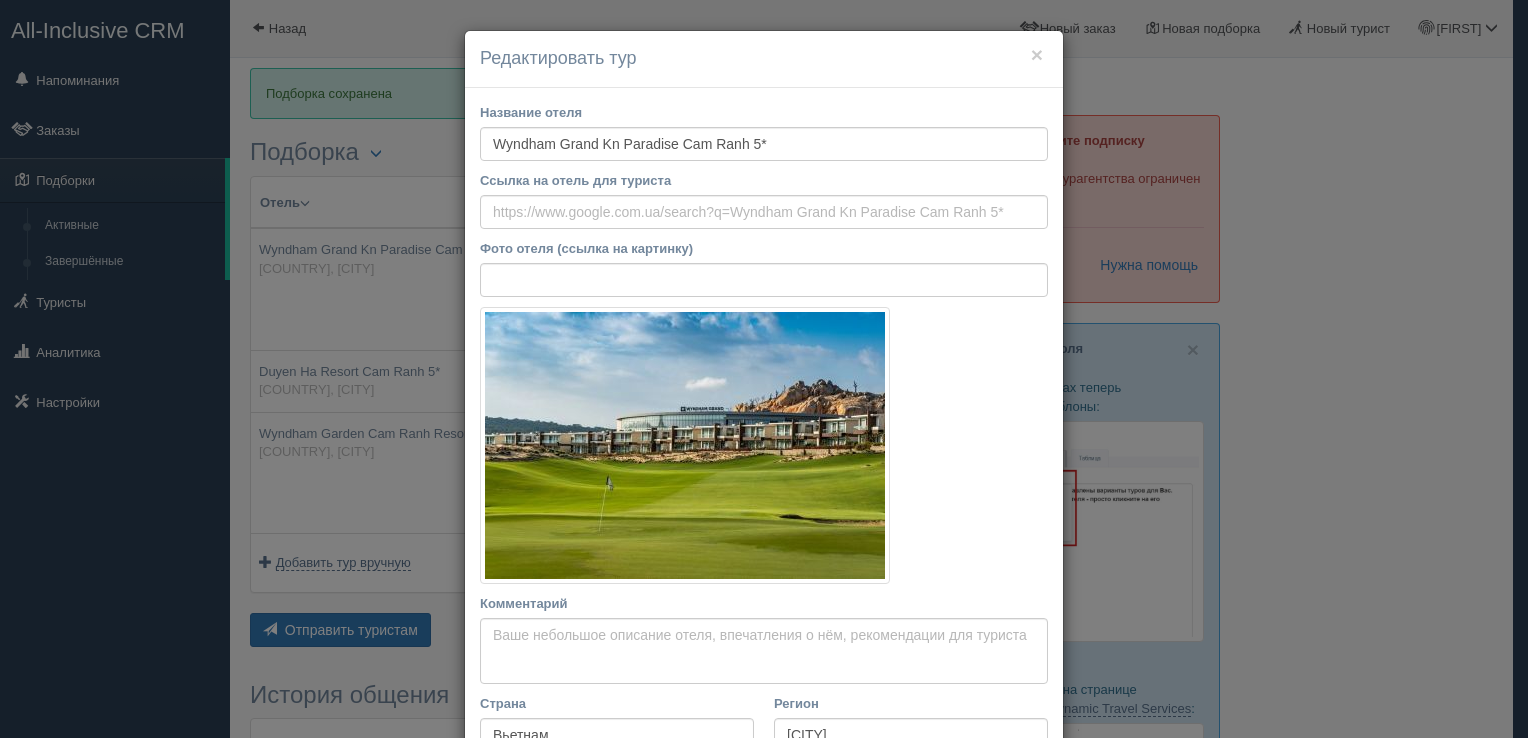 click on "Название отеля
Wyndham Grand Kn Paradise Cam Ranh 5*" at bounding box center [764, 132] 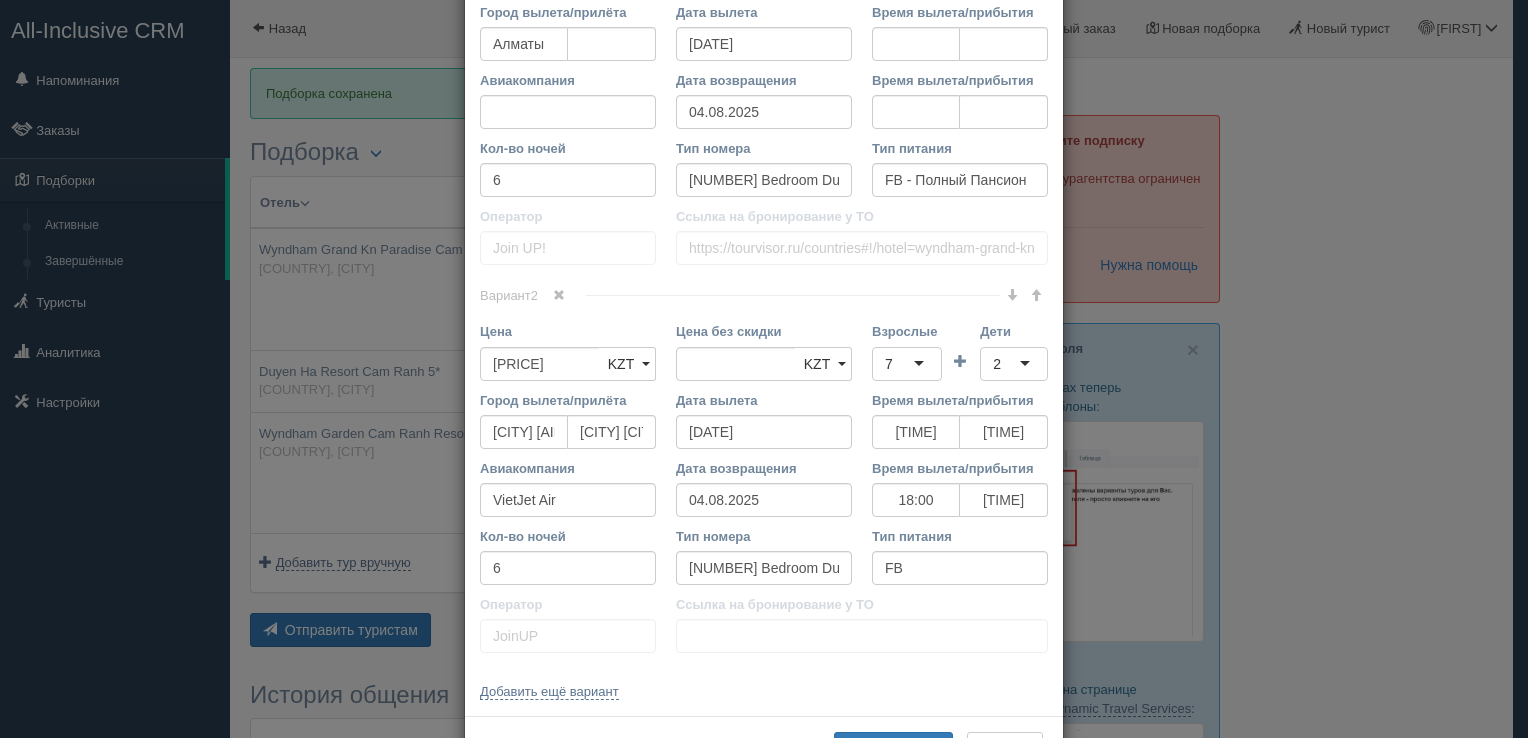 scroll, scrollTop: 950, scrollLeft: 0, axis: vertical 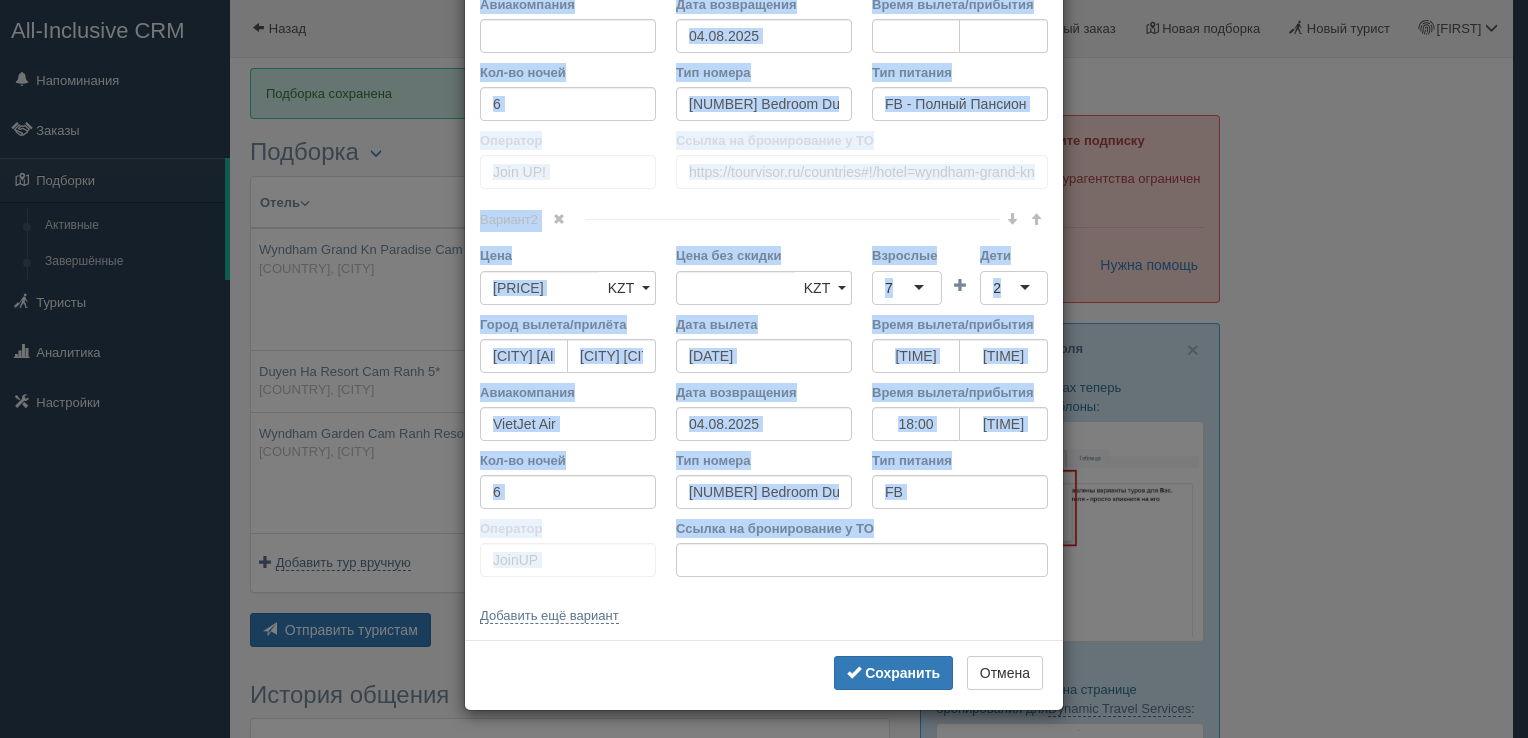 drag, startPoint x: 466, startPoint y: 109, endPoint x: 902, endPoint y: 536, distance: 610.26636 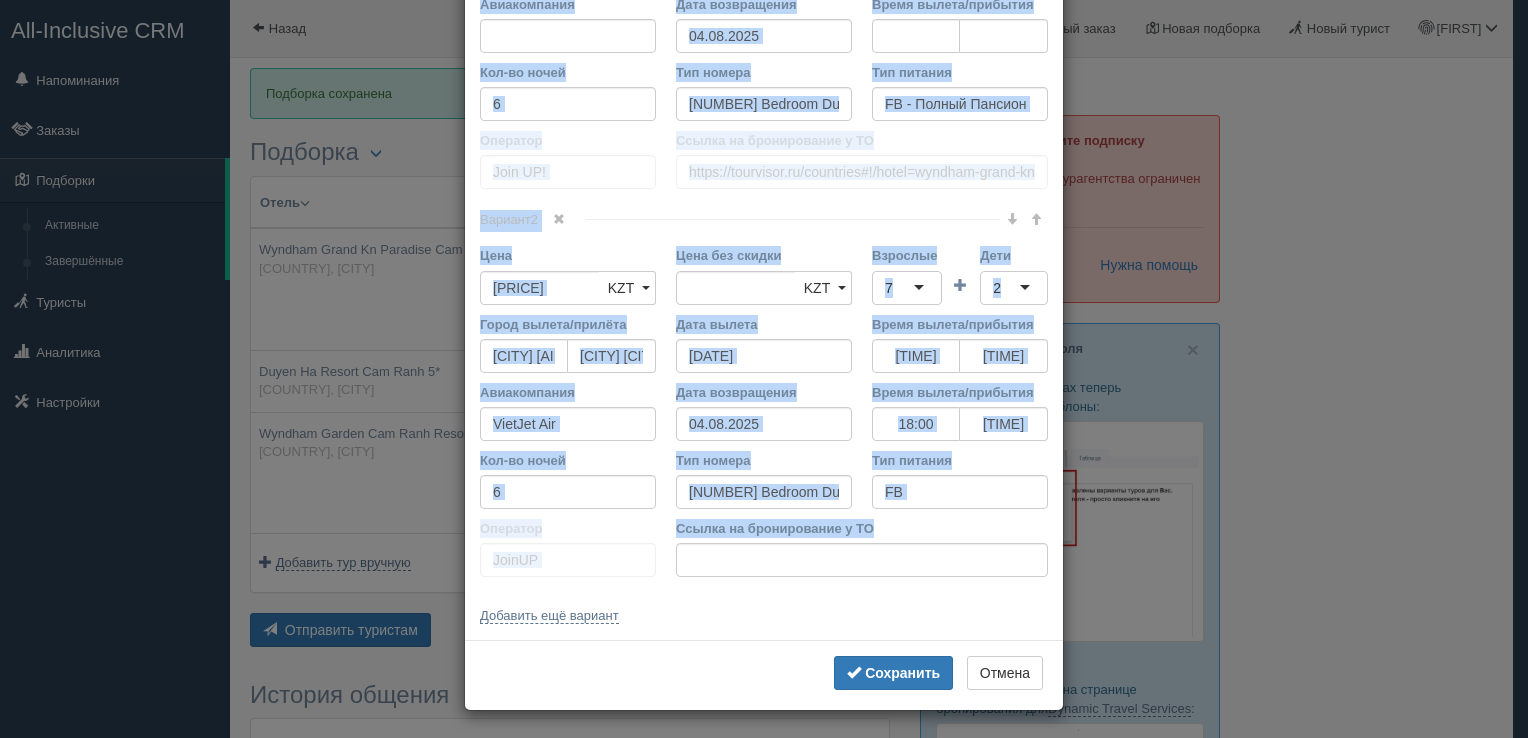 click on "Название отеля
Wyndham Grand Kn Paradise Cam Ranh 5*
Ссылка на отель для туриста
Фото отеля (ссылка на картинку)
Не удалось загрузить фото. Возможно, Вы скопировали ссылку на страницу, а не на картинку
Комментарий
Основное описание
Дополнительное описание
Закрепить
Сохранено
Необходимо указать название отеля и страну" at bounding box center [764, -111] 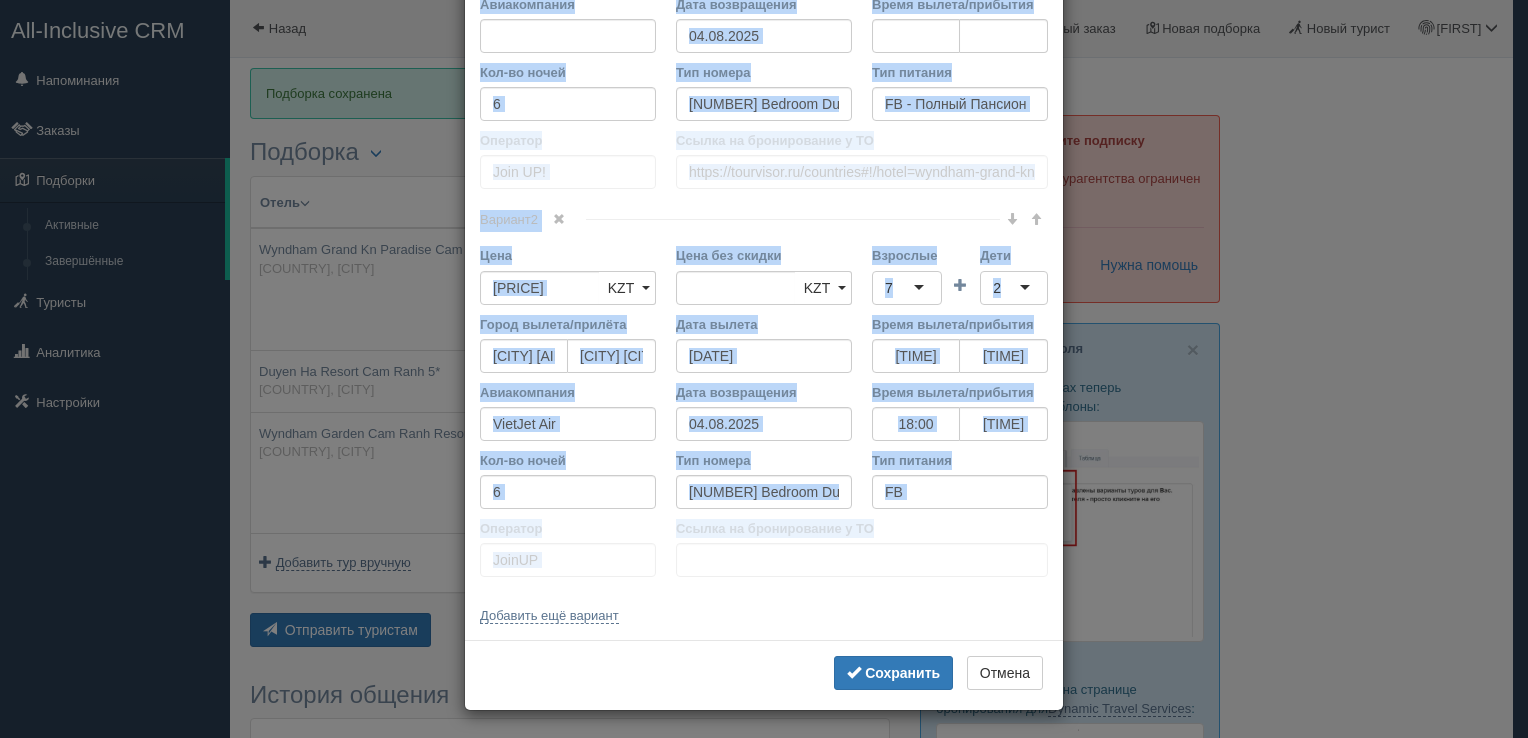 copy on "Loremips dolor
Sitame co adipi eli seddoei
Temp incid (utlabo et dolorema)
Al enimadm veniamqui nost. Exercita, Ul laborisnisi aliqui ex eacommod, c du au irureinr
Voluptateve
Essecill fugiatnu
Pariaturexcept sintocca
Cupidatat
Nonproide
Suntculpaq officia deserunt molli a idestl
Perspi
Undeom
Istenat                                     4
Erro
VOL
ACC
DOL
LAU
TOT
REM
APE
Eaqu ips quaeab
ILL
INV
VER
QUA
ARC
BEA
VIT
Dictaexp
9 1 1 6 0 7 0 0 4 3 0 32 58 72 54 40 98 73 85 31 36 80 50 87 81 99 64 69 08 47 56 74 98 29 54 97 41 42 90 47 82 87 69 73 39 20 54 14 93 13 57 06
Nemo
3 0 3 8 1 7 8 8 1 9 8 2 25 45 30 52 62 95 95 81 65 55 04 13 12 14 85 06 25 36 86 45 28 48 96 75 41 27 05 69 64 63 77 96 76 49 90 62 85 7..." 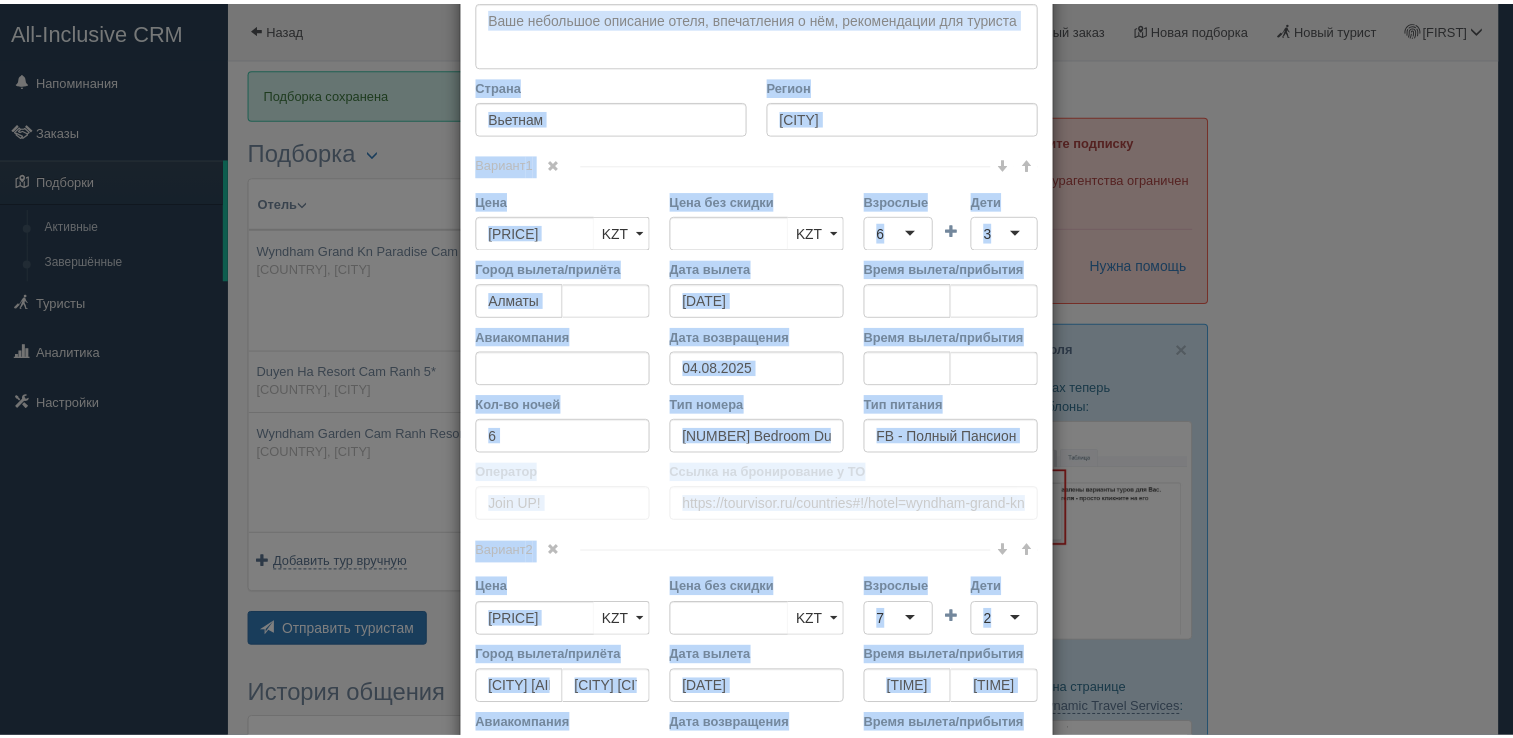 scroll, scrollTop: 750, scrollLeft: 0, axis: vertical 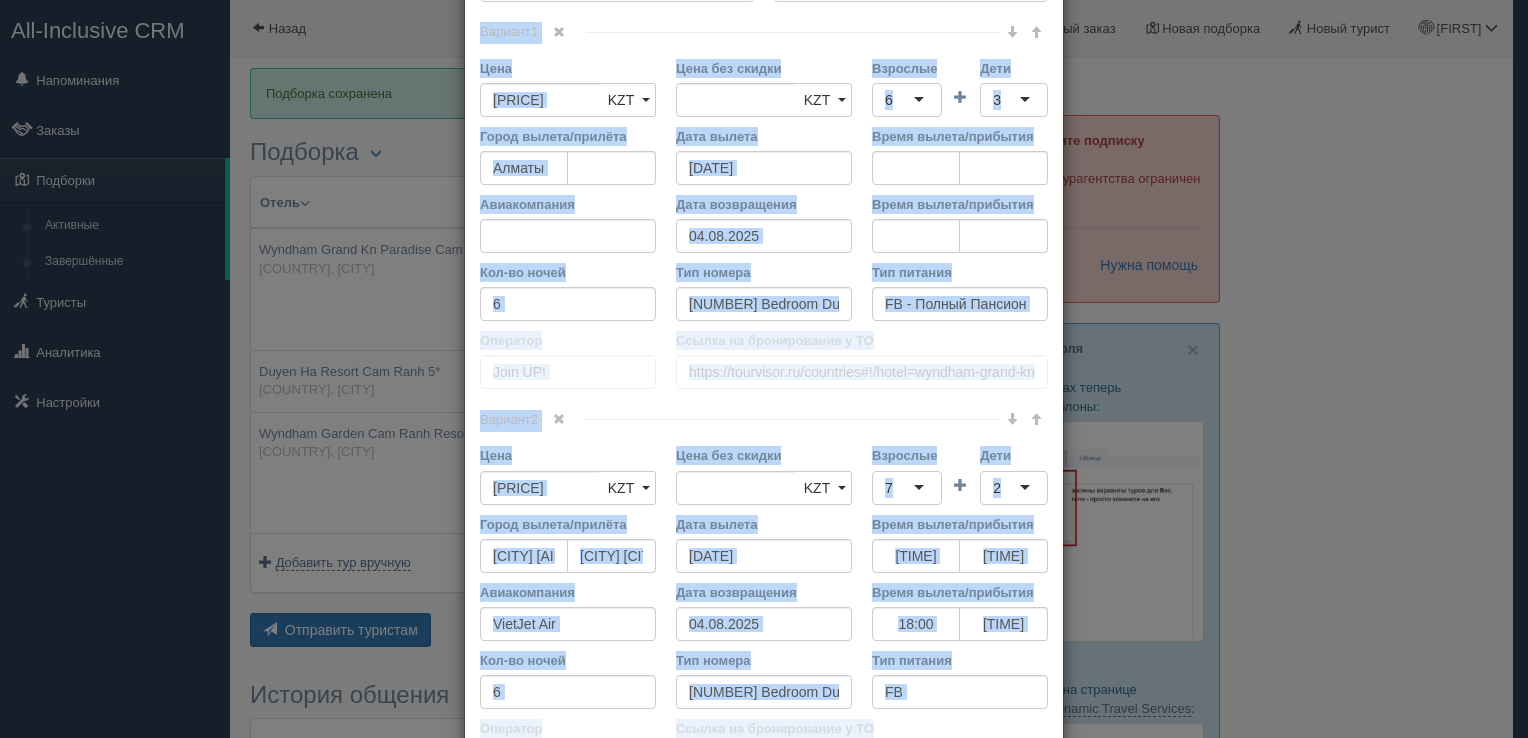 click on "×
Редактировать тур
Название отеля
Wyndham Grand Kn Paradise Cam Ranh 5*
Ссылка на отель для туриста
Фото отеля (ссылка на картинку)
Не удалось загрузить фото. Возможно, Вы скопировали ссылку на страницу, а не на картинку
Комментарий
Основное описание
Дополнительное описание
Закрепить
Сохранено" at bounding box center (764, 369) 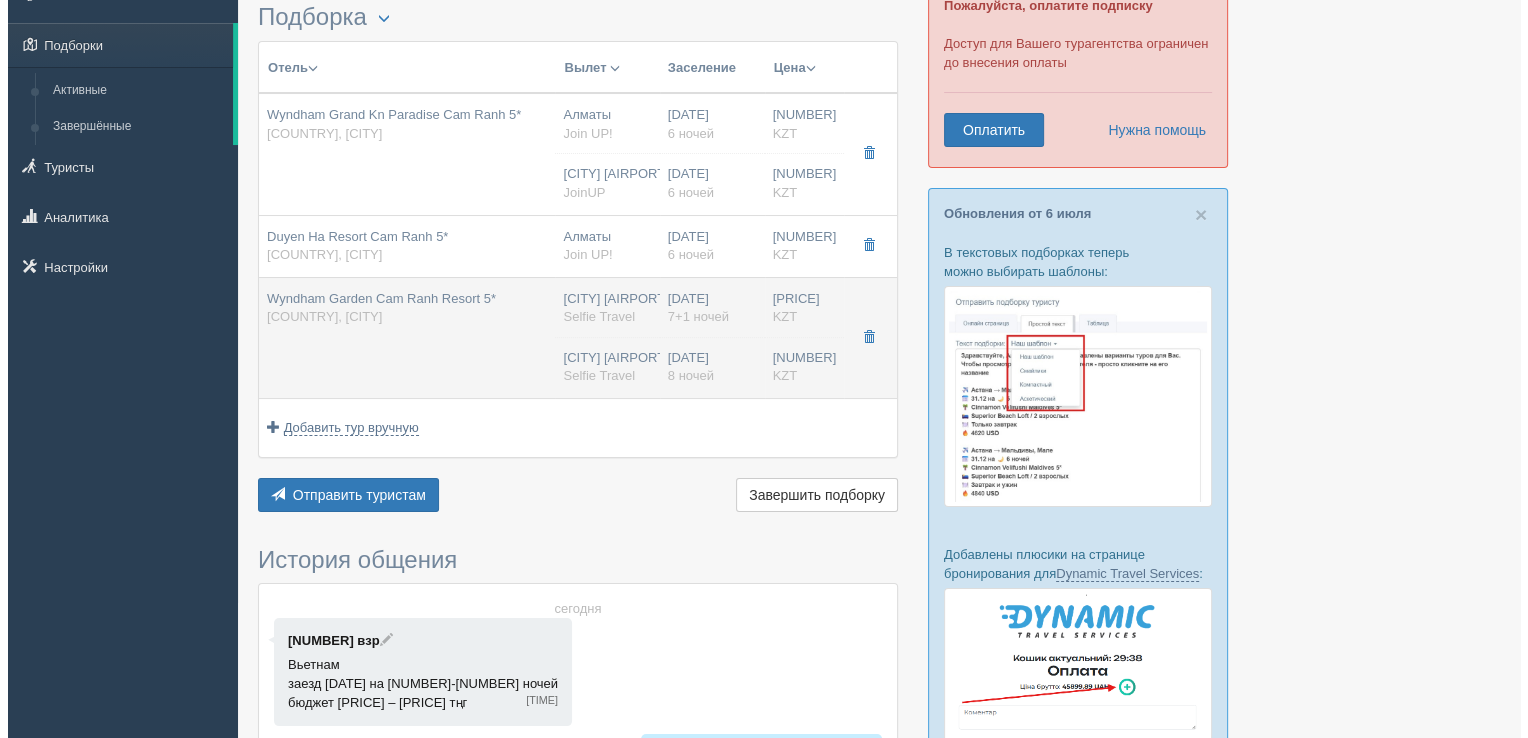scroll, scrollTop: 100, scrollLeft: 0, axis: vertical 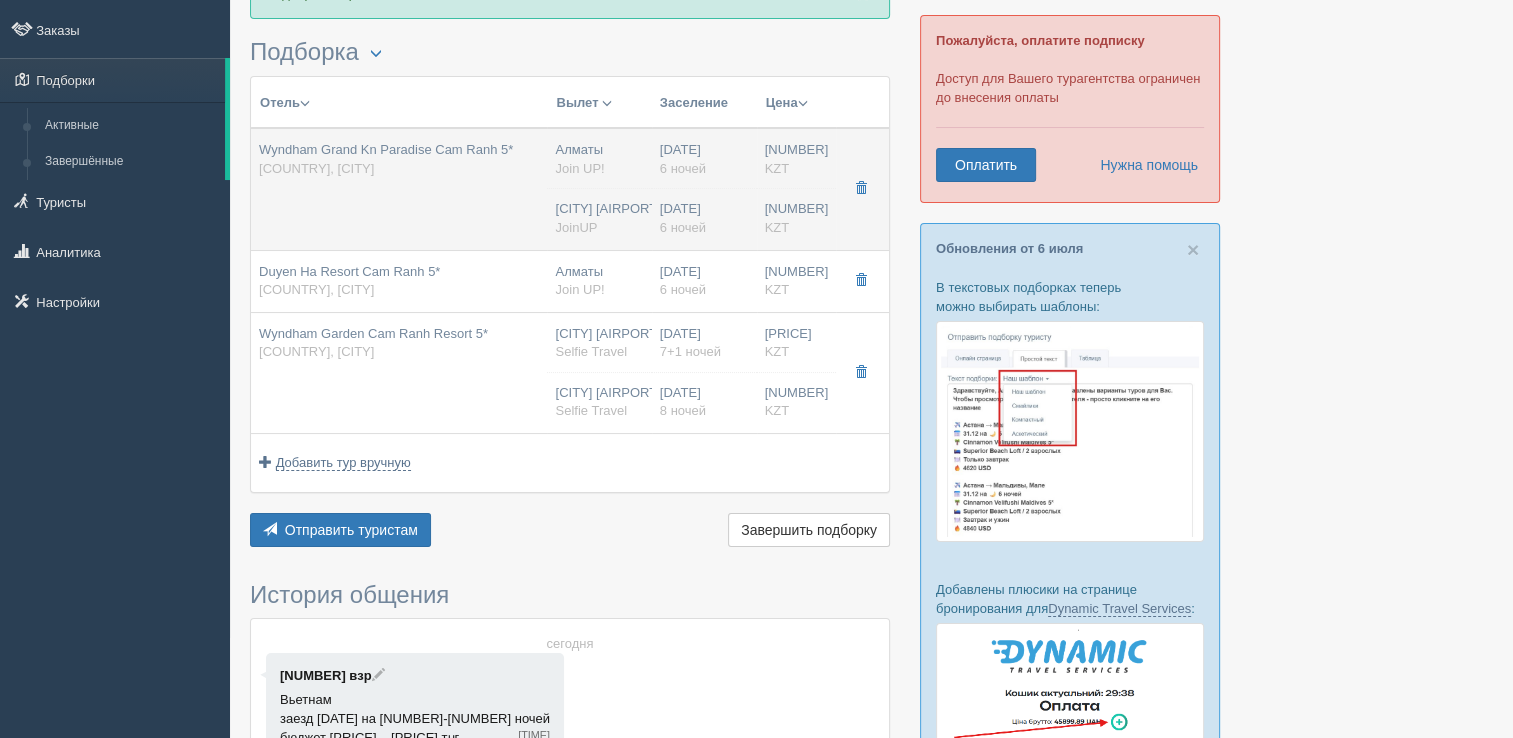 click on "[COUNTRY], [CITY]" at bounding box center [316, 168] 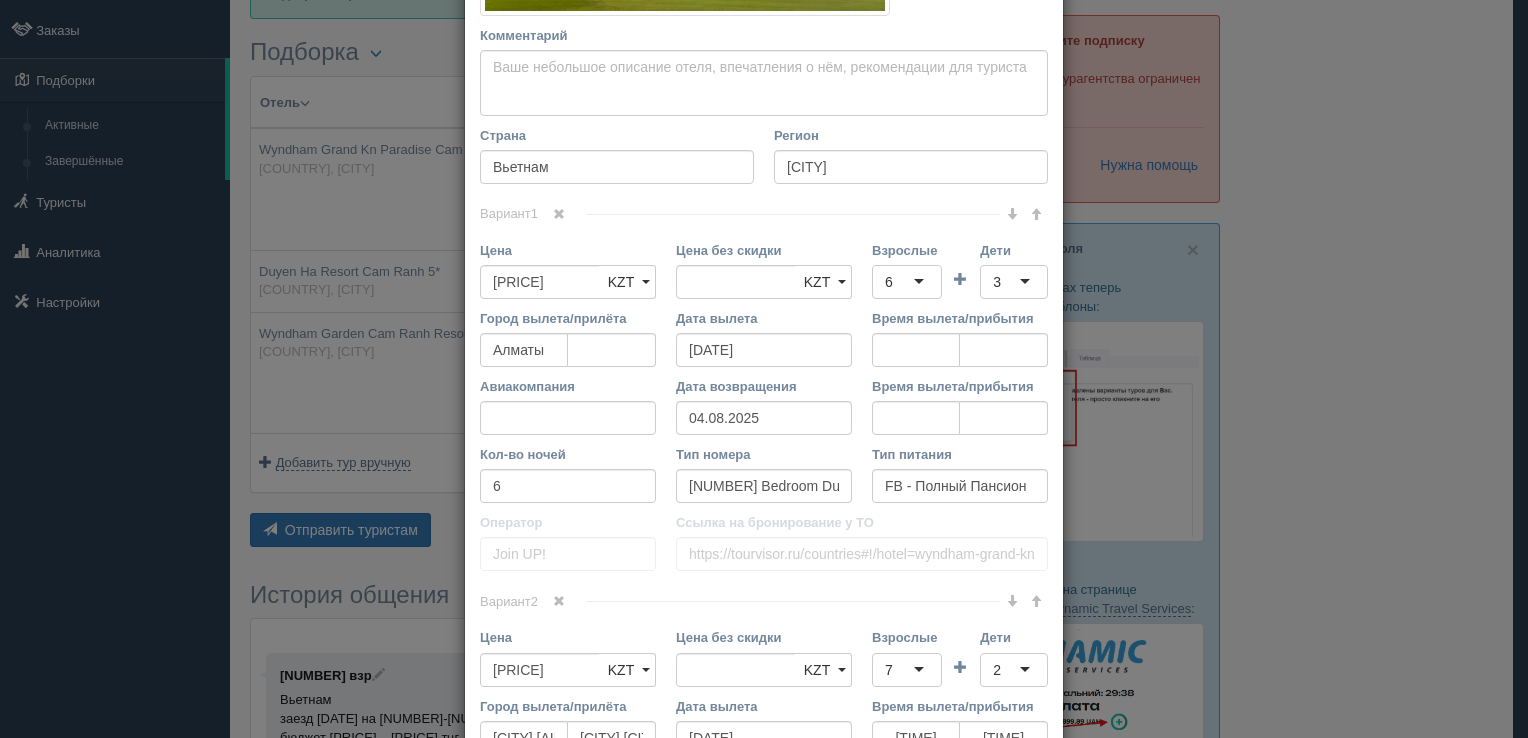 scroll, scrollTop: 600, scrollLeft: 0, axis: vertical 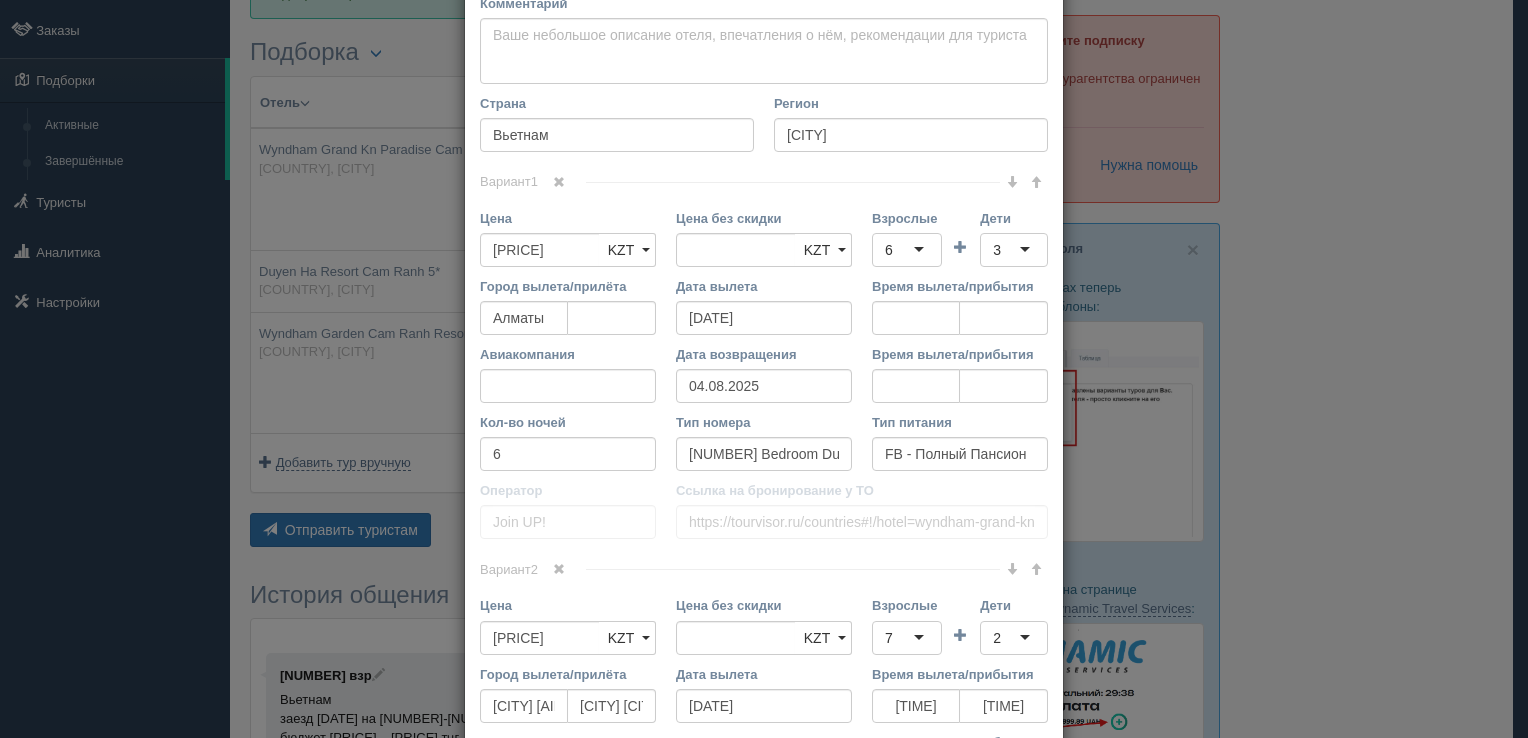 click on "×
Редактировать тур
Название отеля
Wyndham Grand Kn Paradise Cam Ranh 5*
Ссылка на отель для туриста
Фото отеля (ссылка на картинку)
Не удалось загрузить фото. Возможно, Вы скопировали ссылку на страницу, а не на картинку
Комментарий
Основное описание
Дополнительное описание
Закрепить
Сохранено" at bounding box center [764, 369] 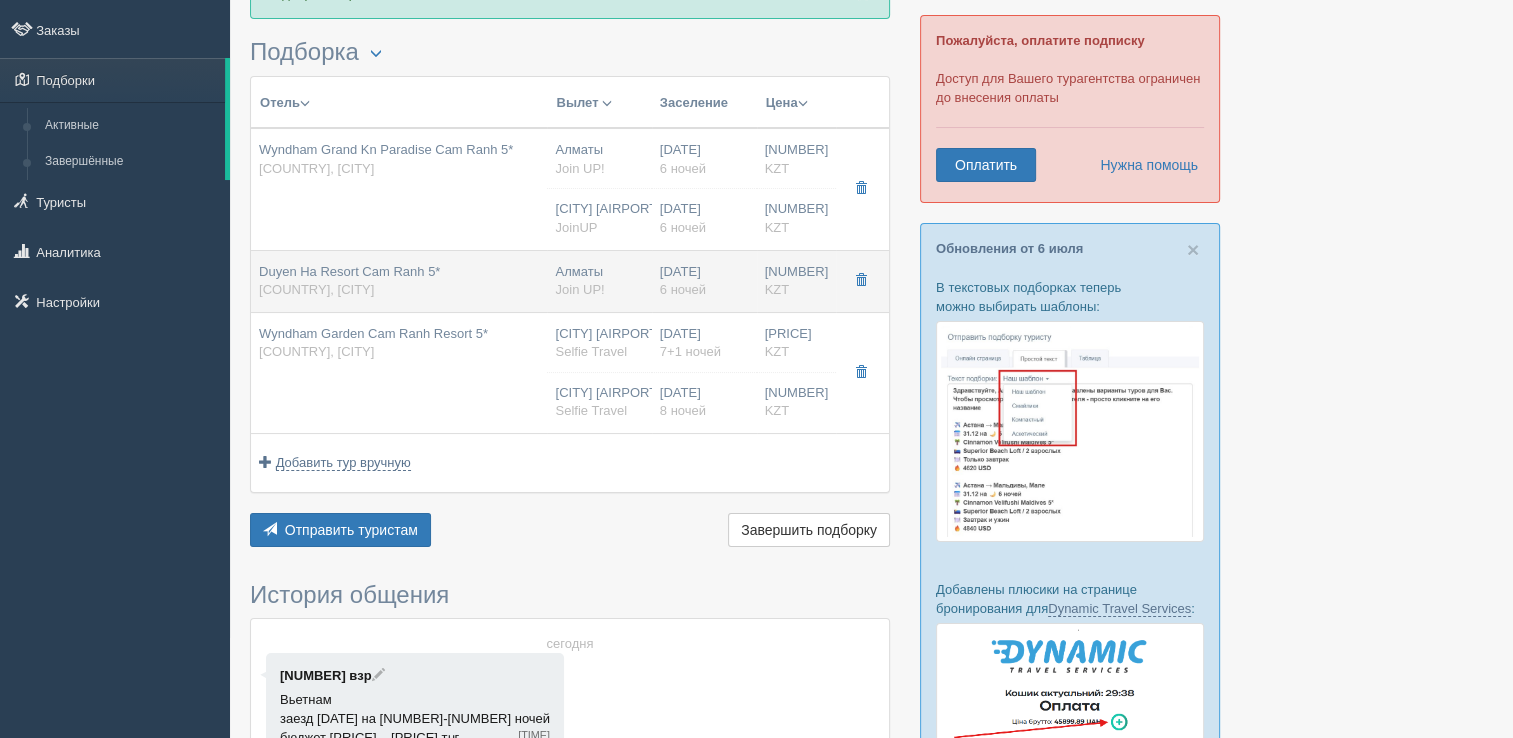 click on "[COUNTRY], [CITY]" at bounding box center (316, 168) 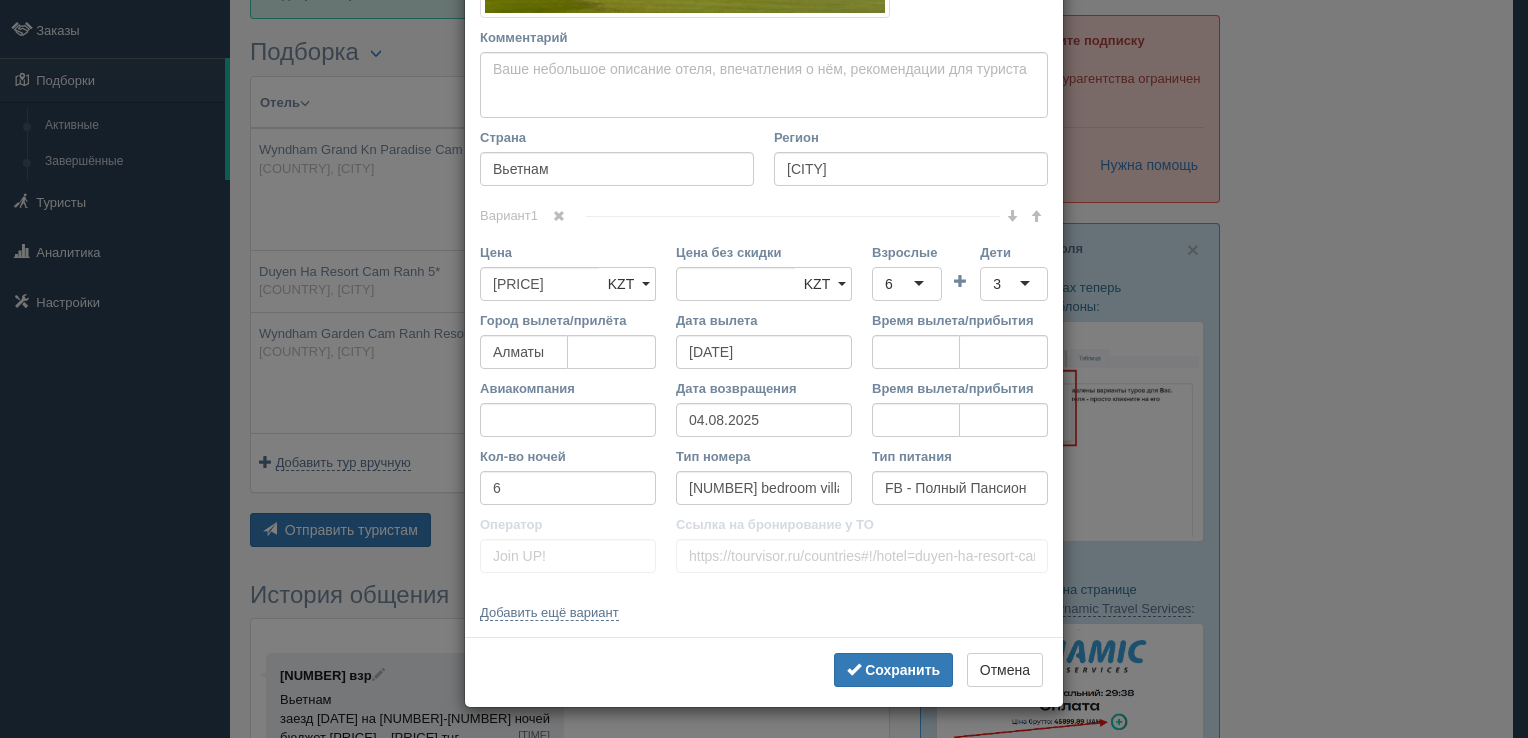 scroll, scrollTop: 0, scrollLeft: 0, axis: both 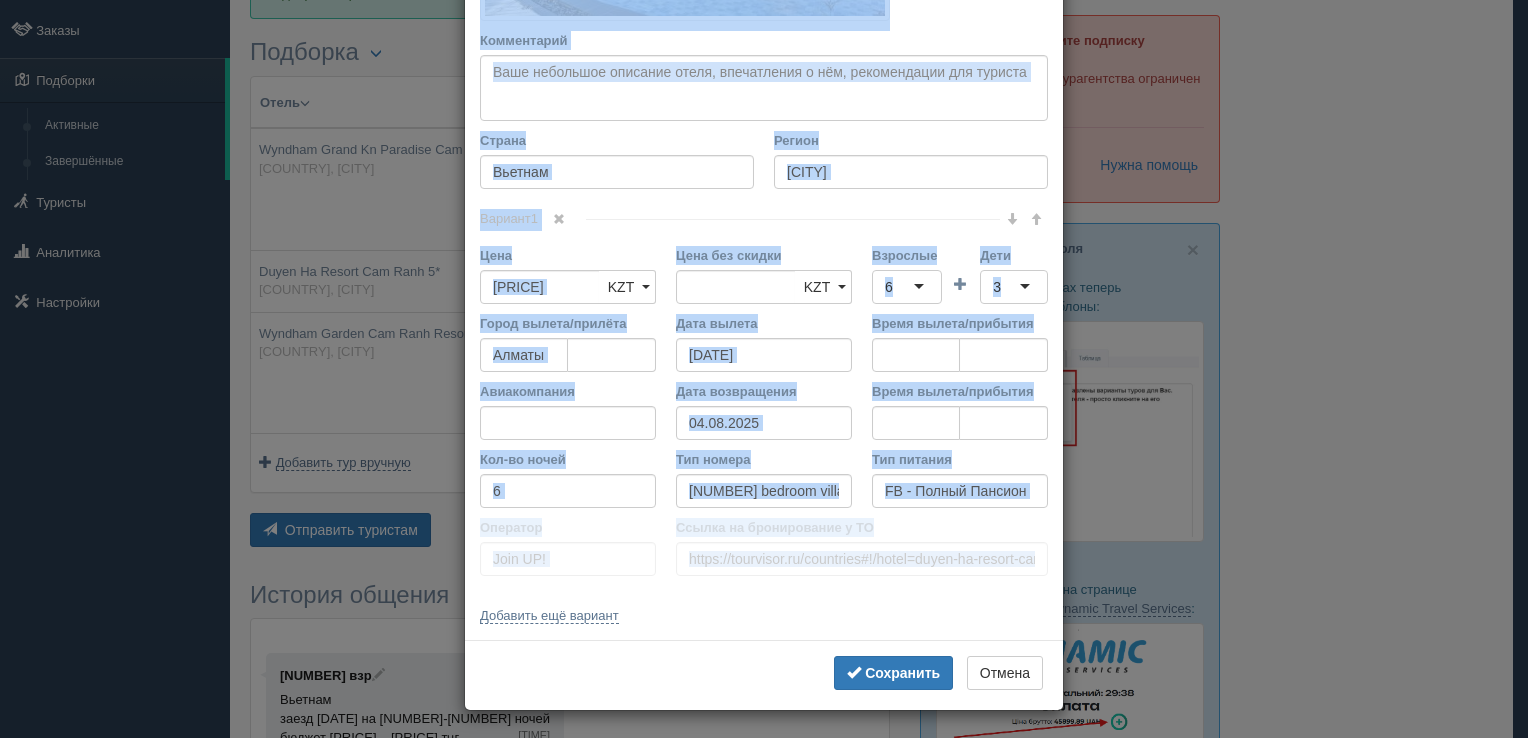 drag, startPoint x: 468, startPoint y: 103, endPoint x: 944, endPoint y: 589, distance: 680.2735 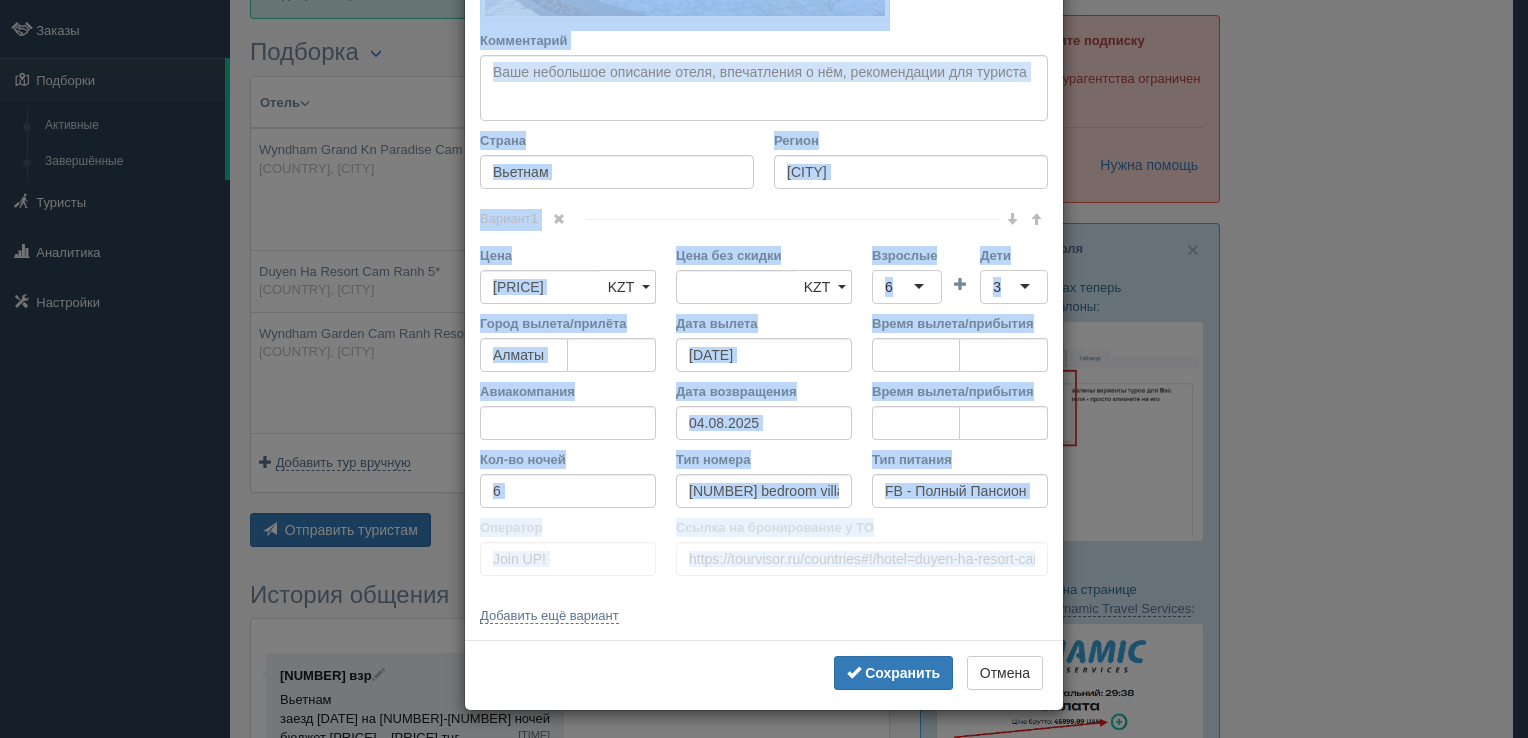 click on "Название отеля
Duyen Ha Resort Cam Ranh 5*
Ссылка на отель для туриста
Фото отеля (ссылка на картинку)
Не удалось загрузить фото. Возможно, Вы скопировали ссылку на страницу, а не на картинку
Комментарий
Основное описание
Дополнительное описание
Закрепить
Сохранено
Необходимо указать название отеля и страну" at bounding box center [764, 82] 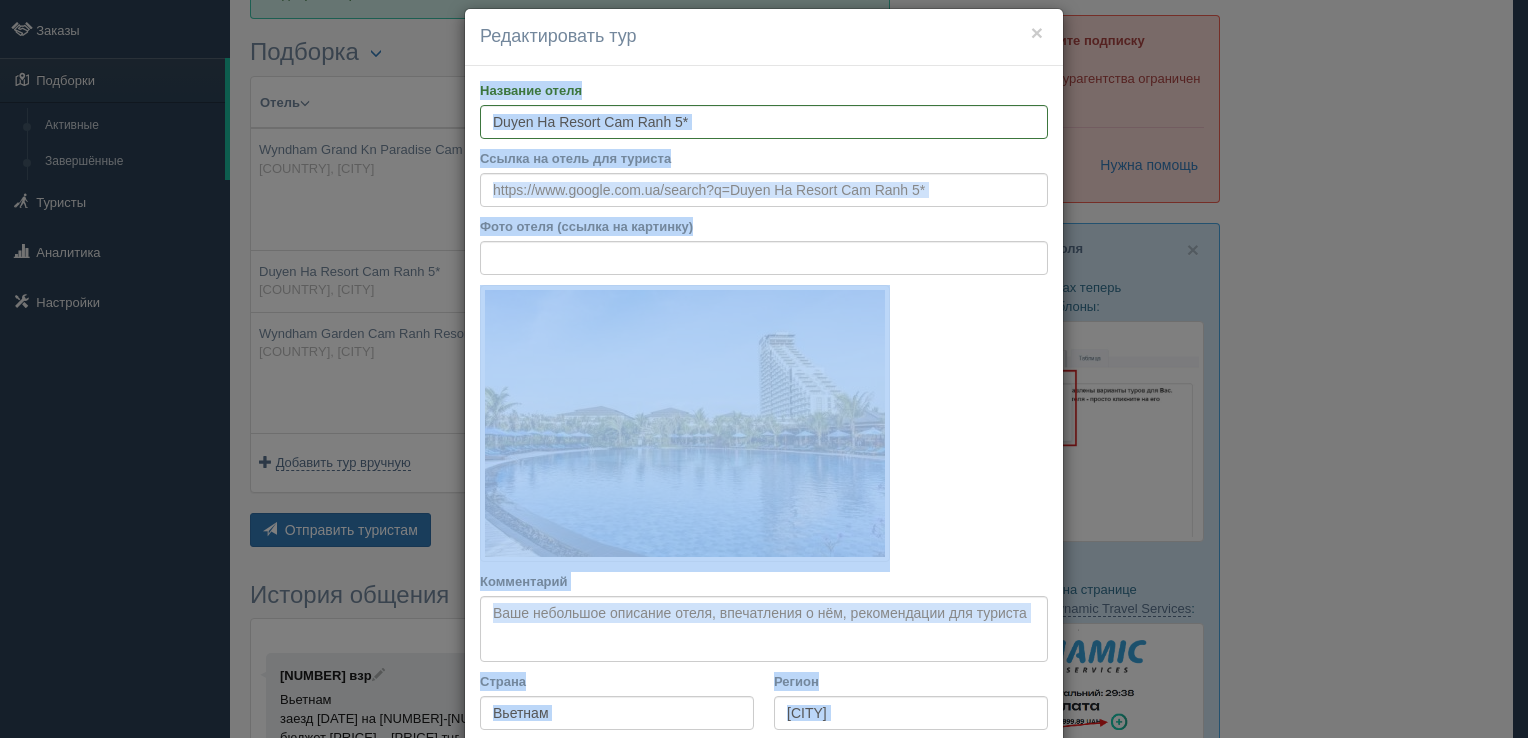 scroll, scrollTop: 0, scrollLeft: 0, axis: both 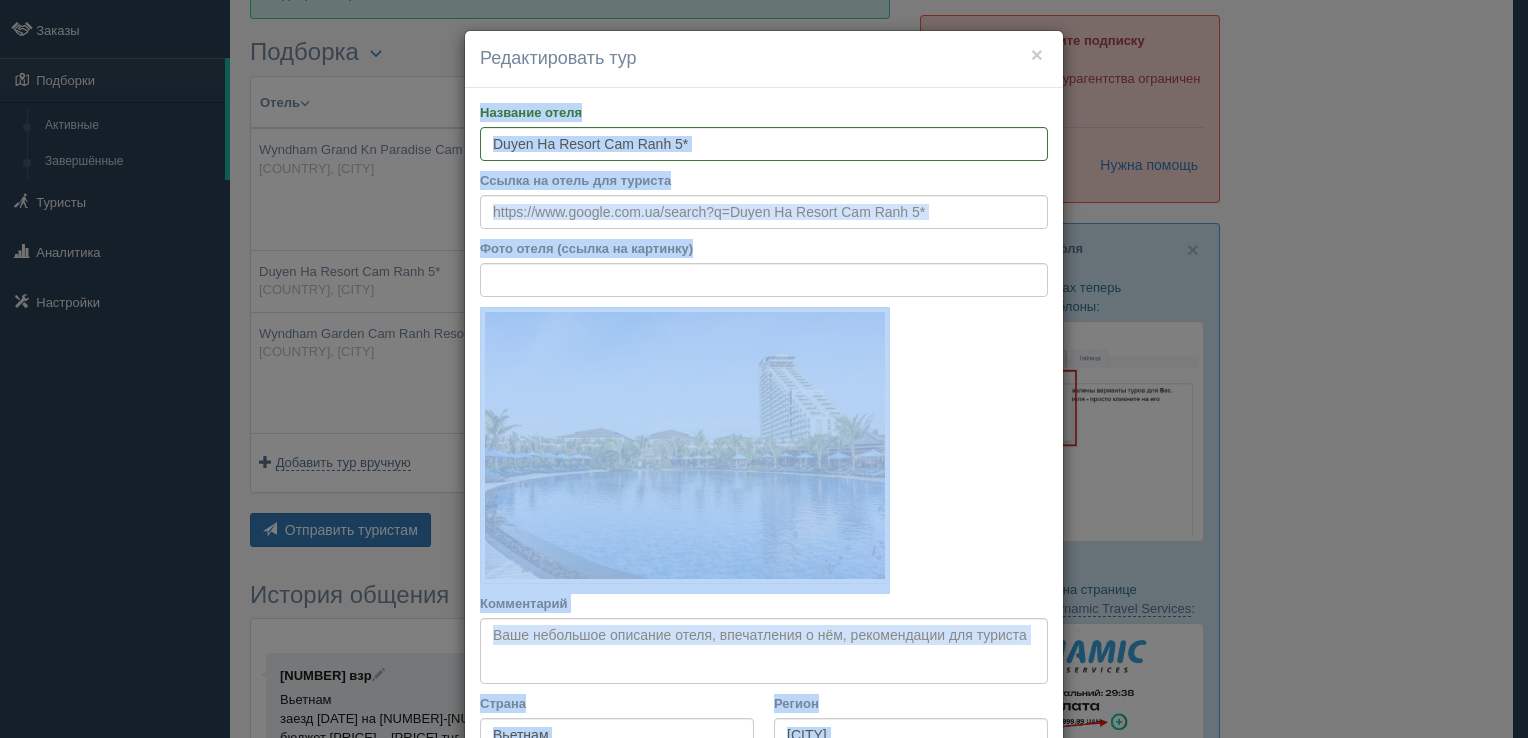 click on "×
Редактировать тур
Название отеля
Duyen Ha Resort Cam Ranh 5*
Ссылка на отель для туриста
Фото отеля (ссылка на картинку)
Не удалось загрузить фото. Возможно, Вы скопировали ссылку на страницу, а не на картинку
Комментарий
Основное описание
Дополнительное описание
Закрепить
Сохранено" at bounding box center (764, 369) 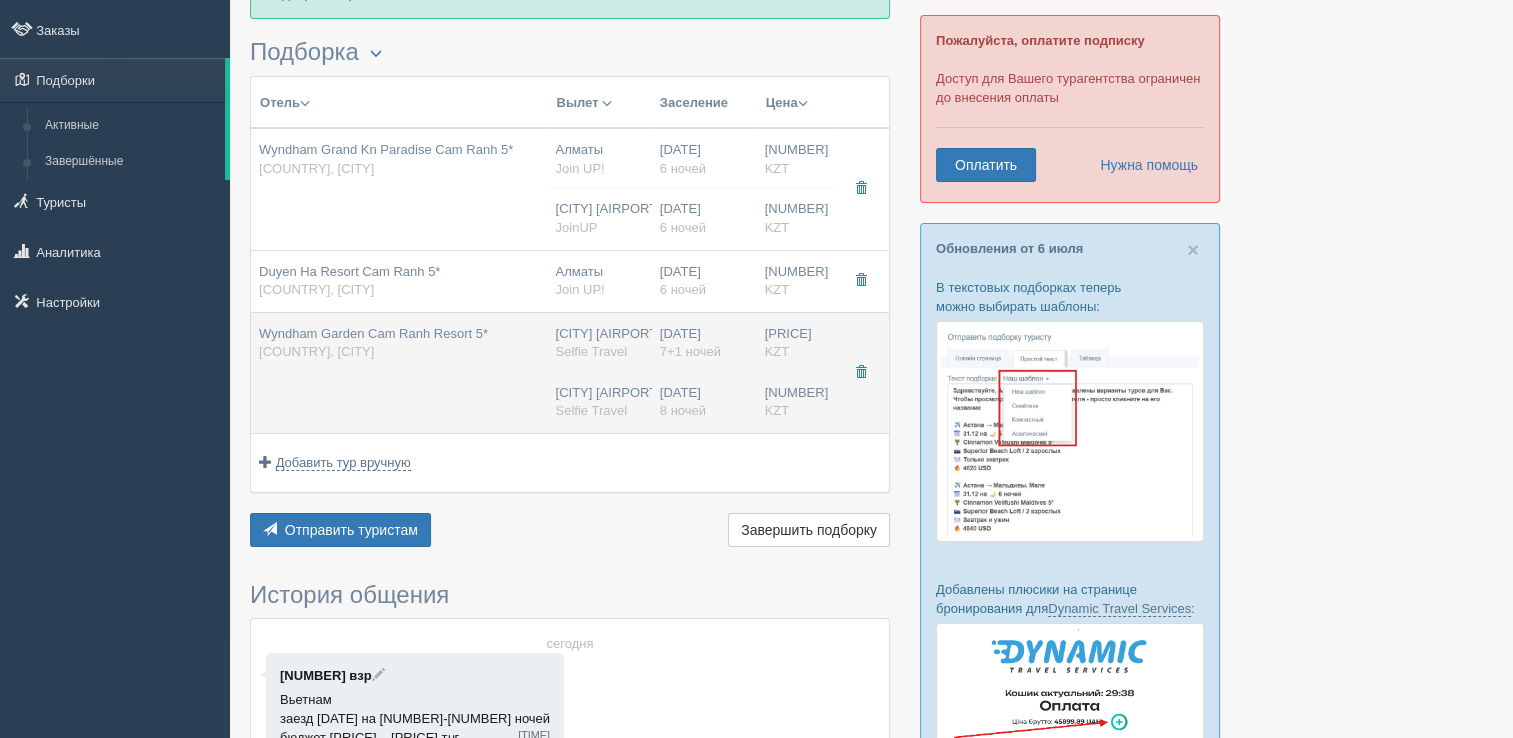 click on "Wyndham Garden Cam Ranh Resort 5*
[COUNTRY], [CITY]" at bounding box center (399, 189) 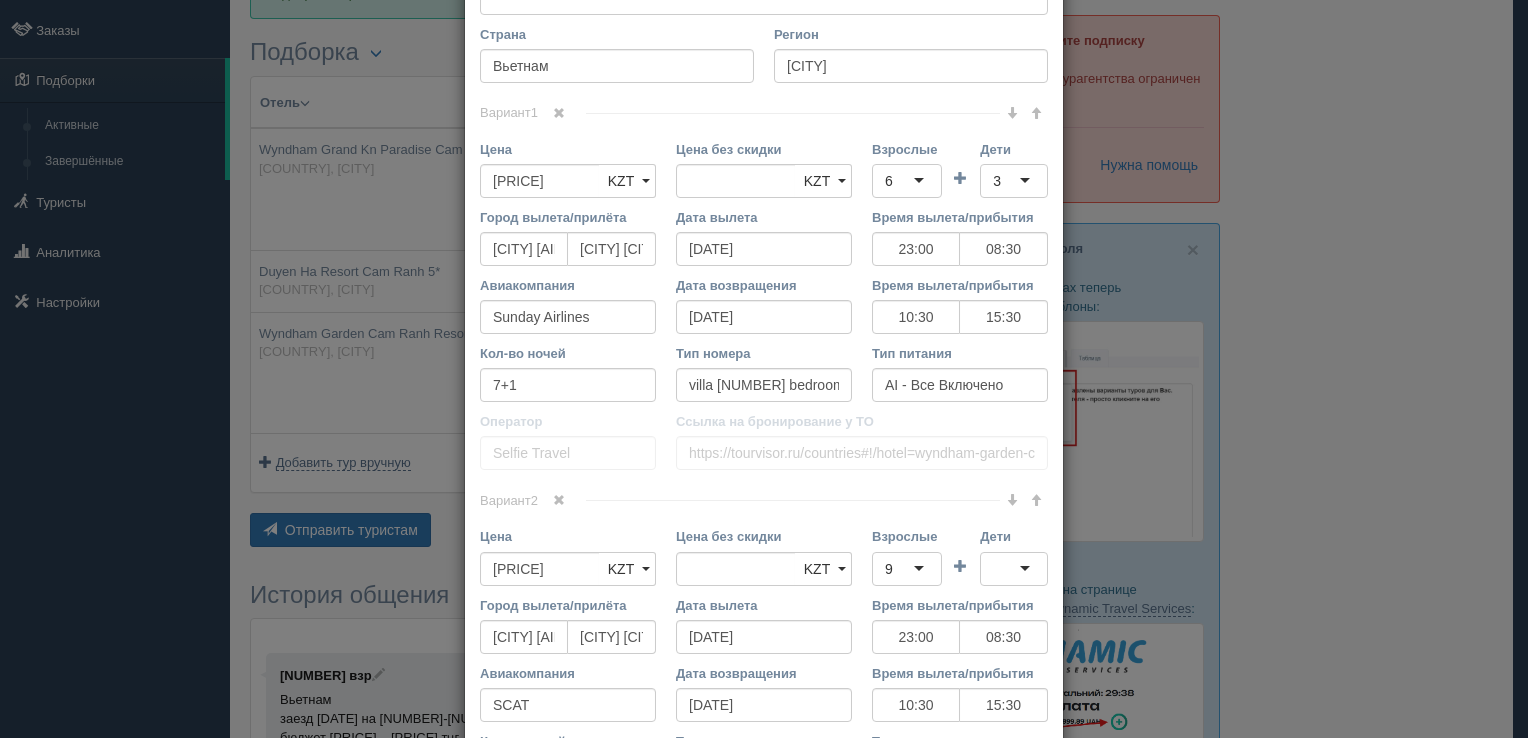 scroll, scrollTop: 950, scrollLeft: 0, axis: vertical 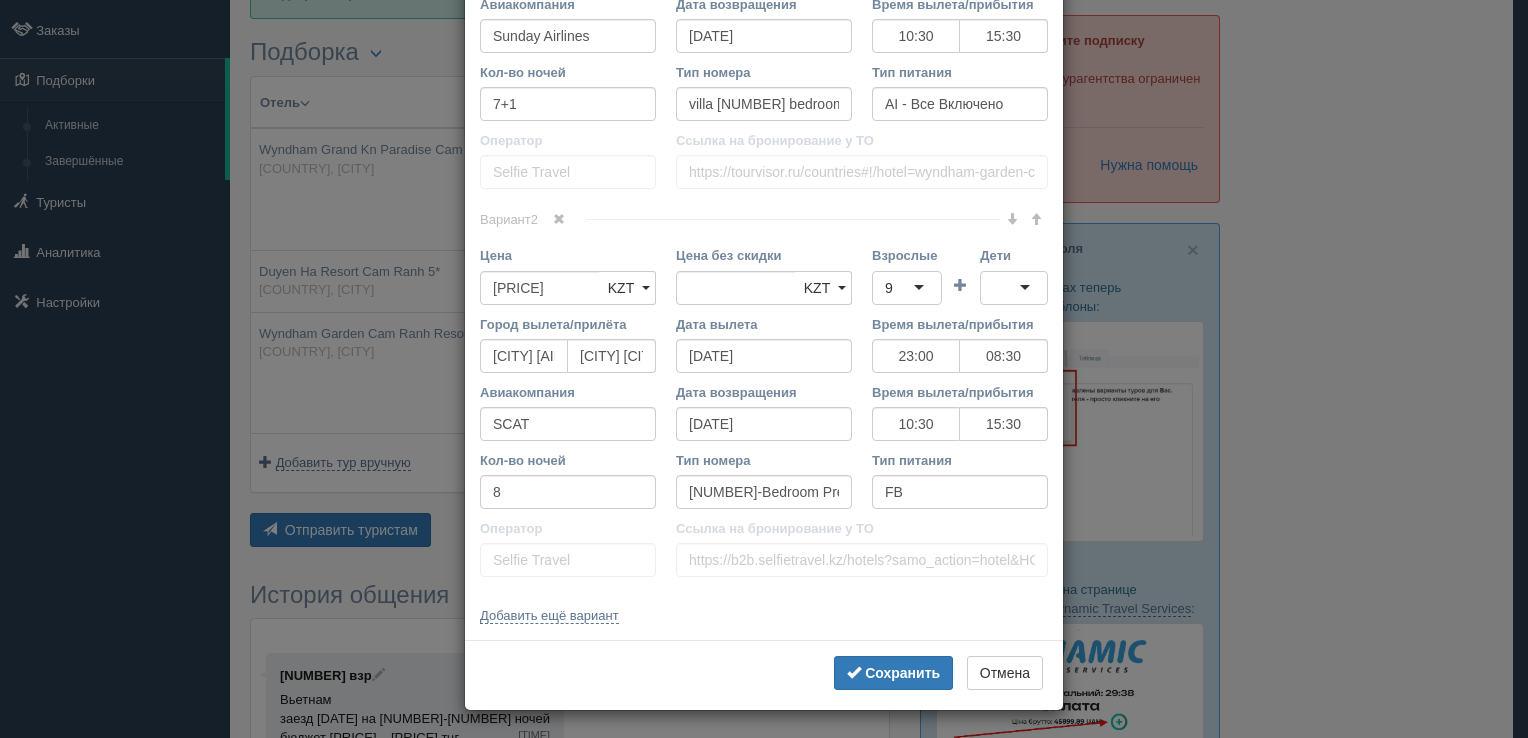 drag, startPoint x: 469, startPoint y: 105, endPoint x: 927, endPoint y: 614, distance: 684.7226 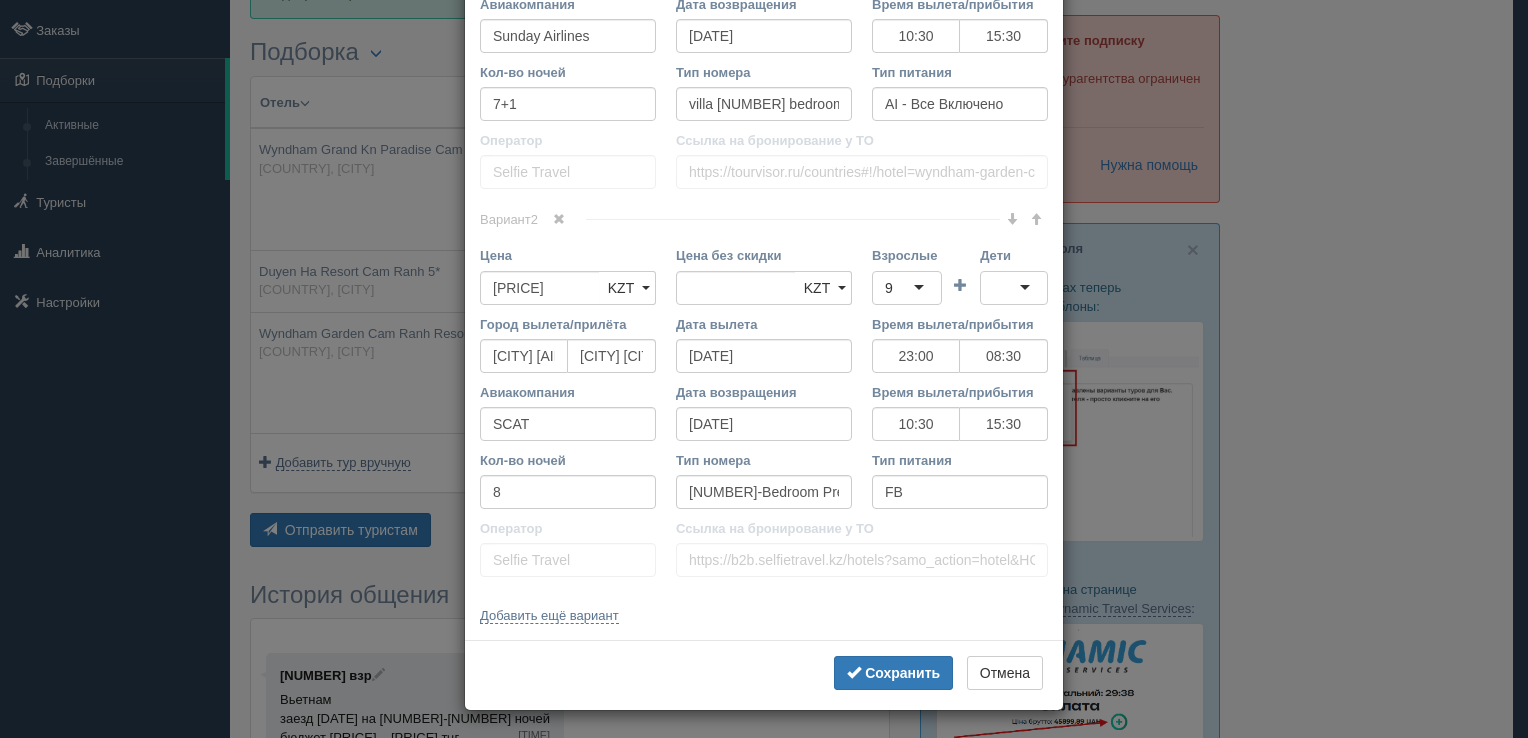 click on "Название отеля
Wyndham Garden Cam Ranh Resort 5*
Ссылка на отель для туриста
Фото отеля (ссылка на картинку)
Не удалось загрузить фото. Возможно, Вы скопировали ссылку на страницу, а не на картинку
Комментарий
Основное описание
Дополнительное описание
Закрепить
Сохранено
Необходимо указать название отеля и страну" at bounding box center [764, -111] 